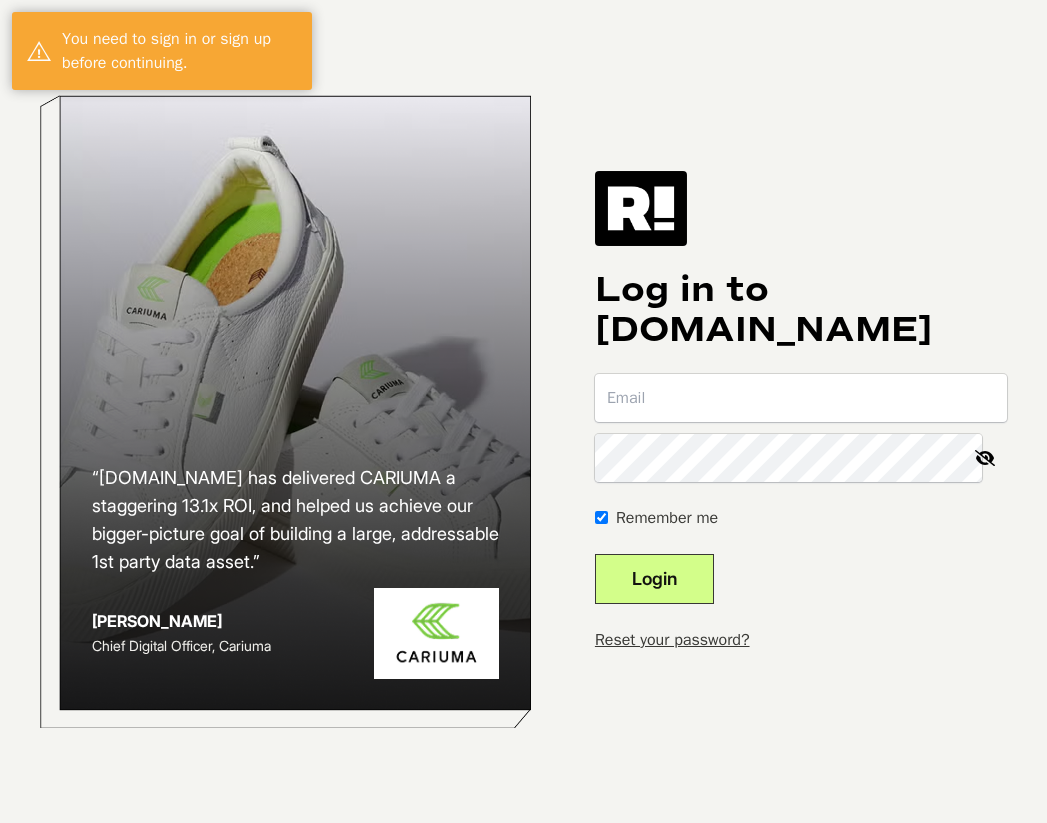 scroll, scrollTop: 0, scrollLeft: 0, axis: both 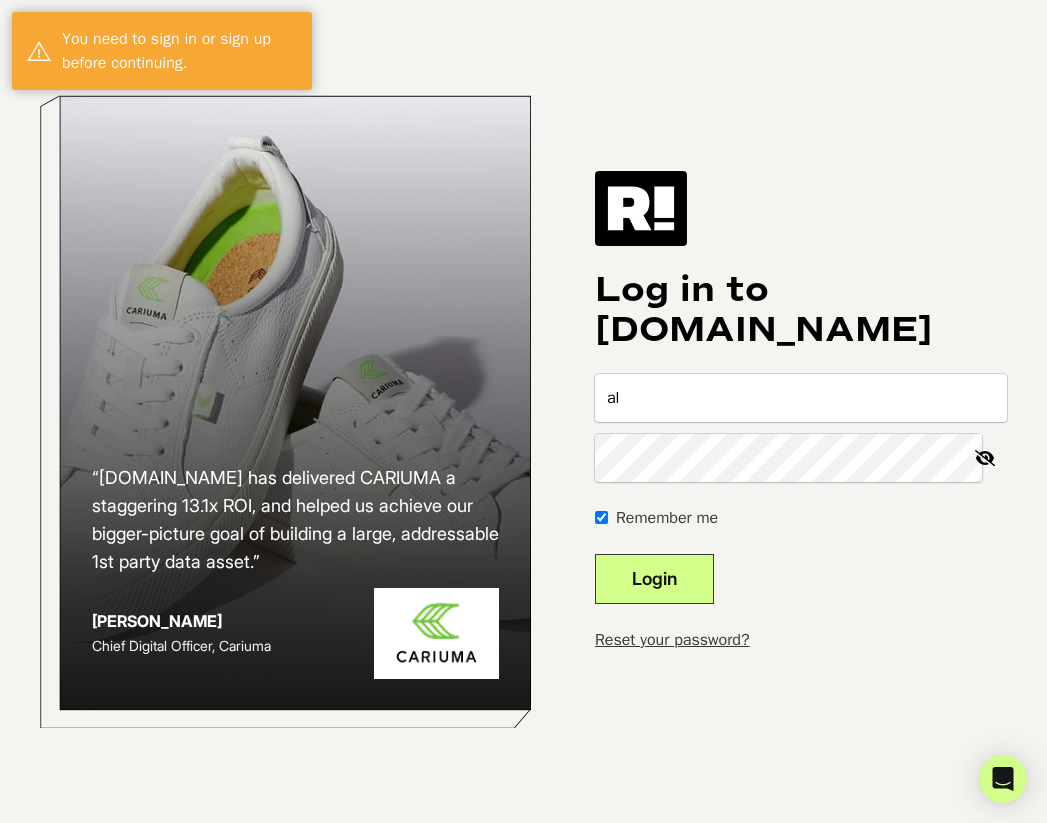 type on "alyssaa@onequince.com" 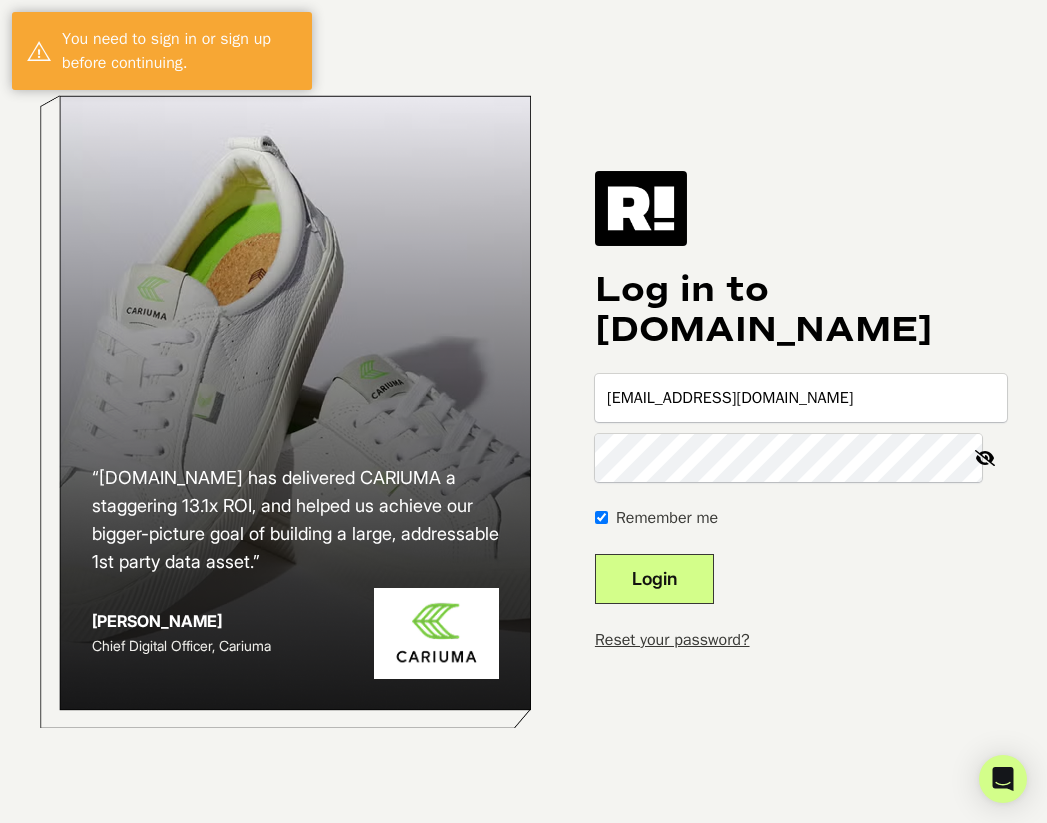 click on "Login" at bounding box center [654, 579] 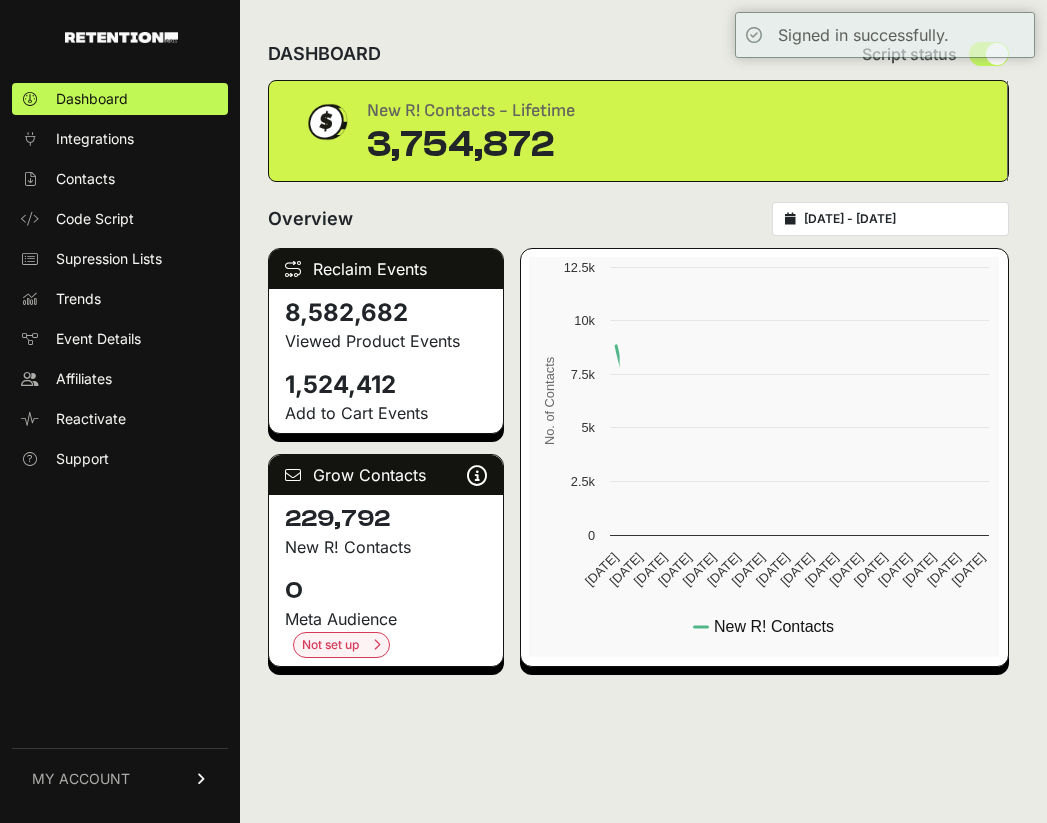 scroll, scrollTop: 0, scrollLeft: 0, axis: both 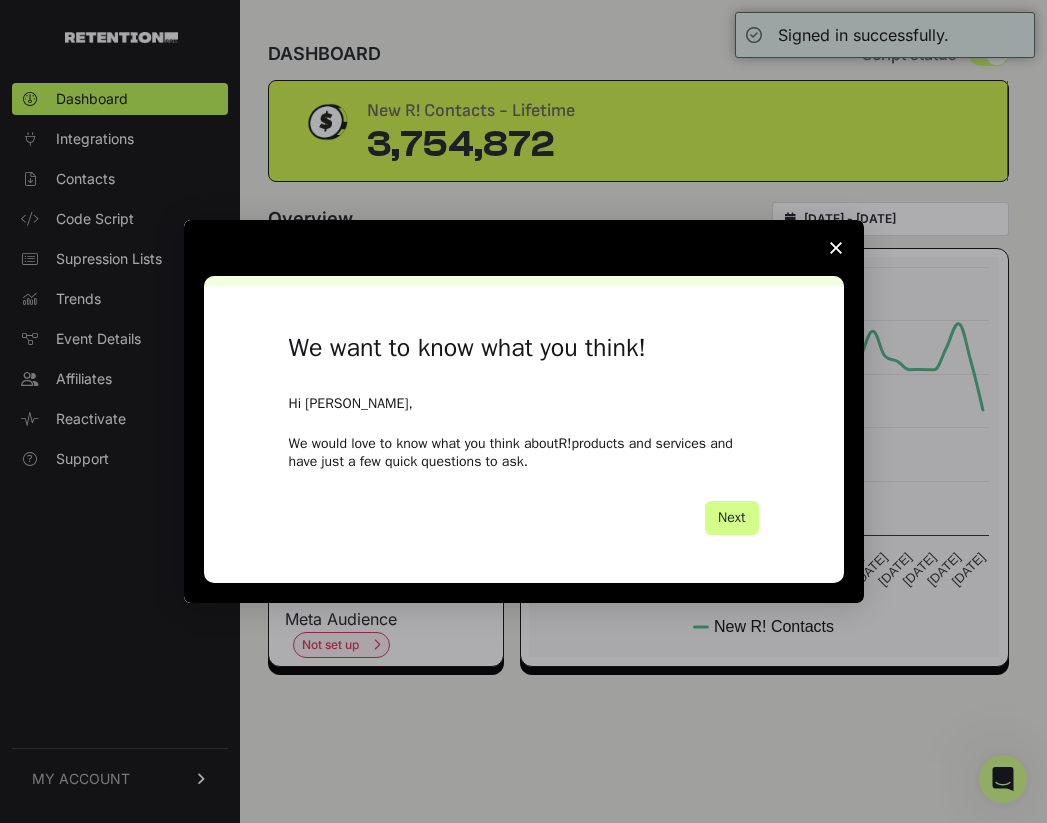 click at bounding box center (836, 248) 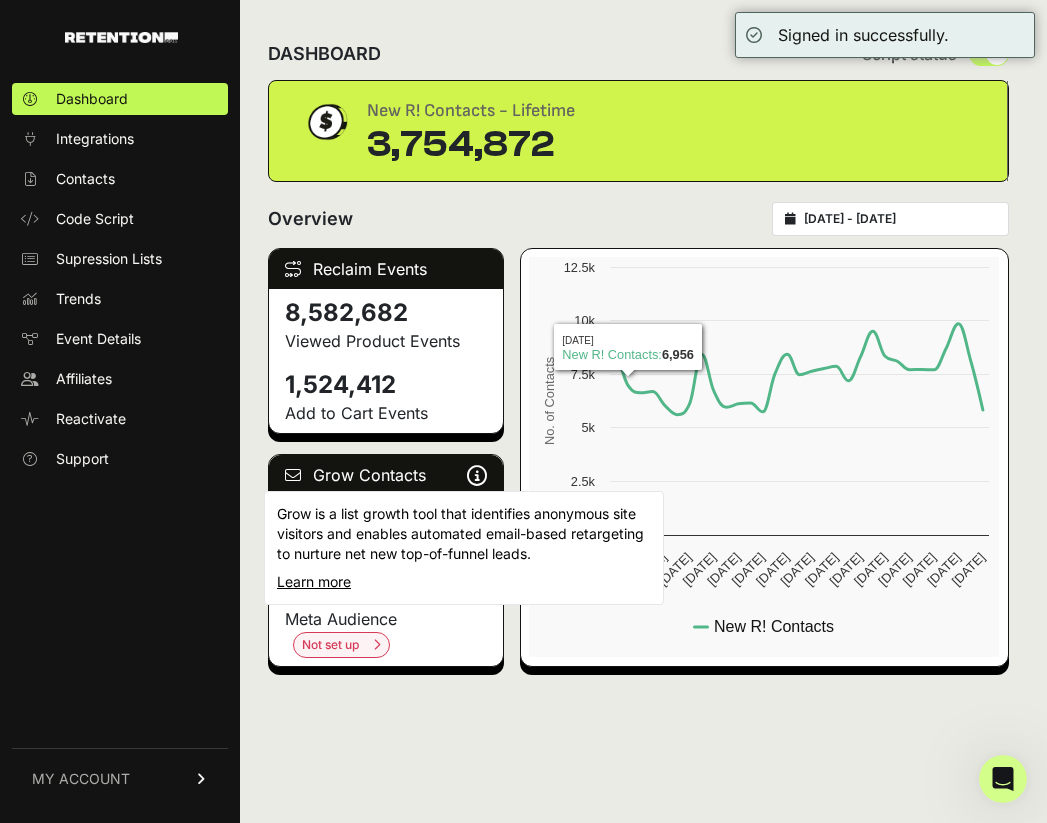 click at bounding box center (477, 475) 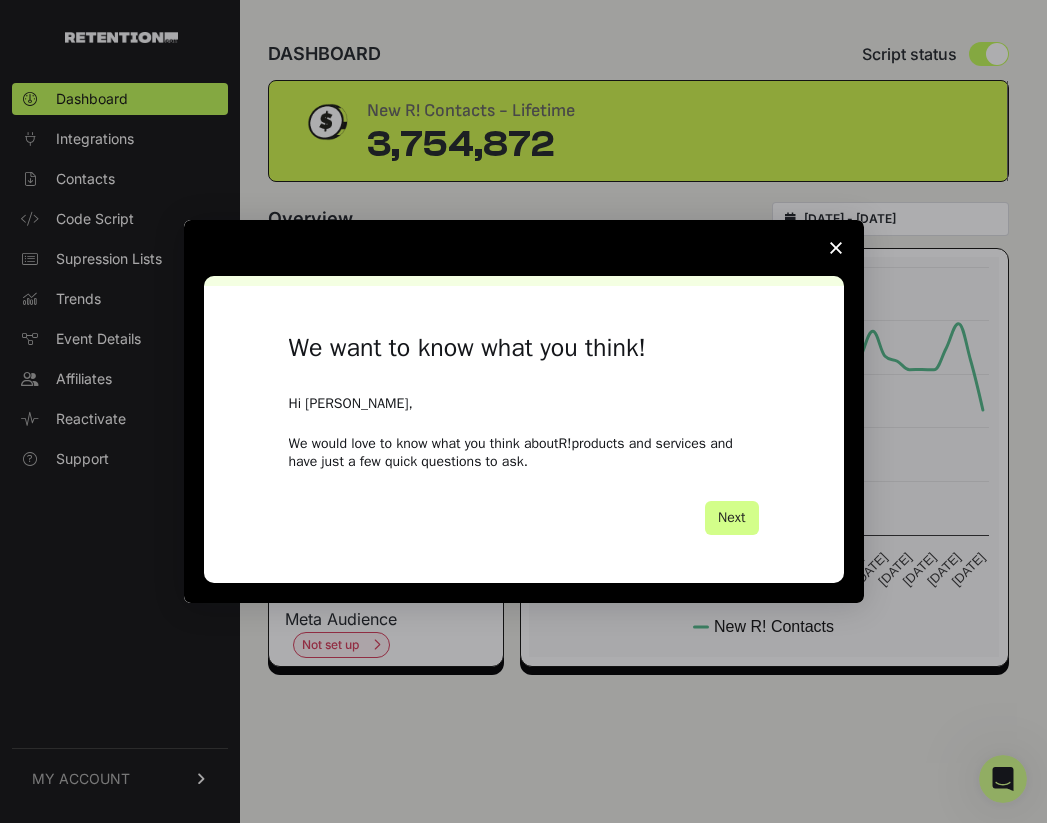 scroll, scrollTop: 0, scrollLeft: 0, axis: both 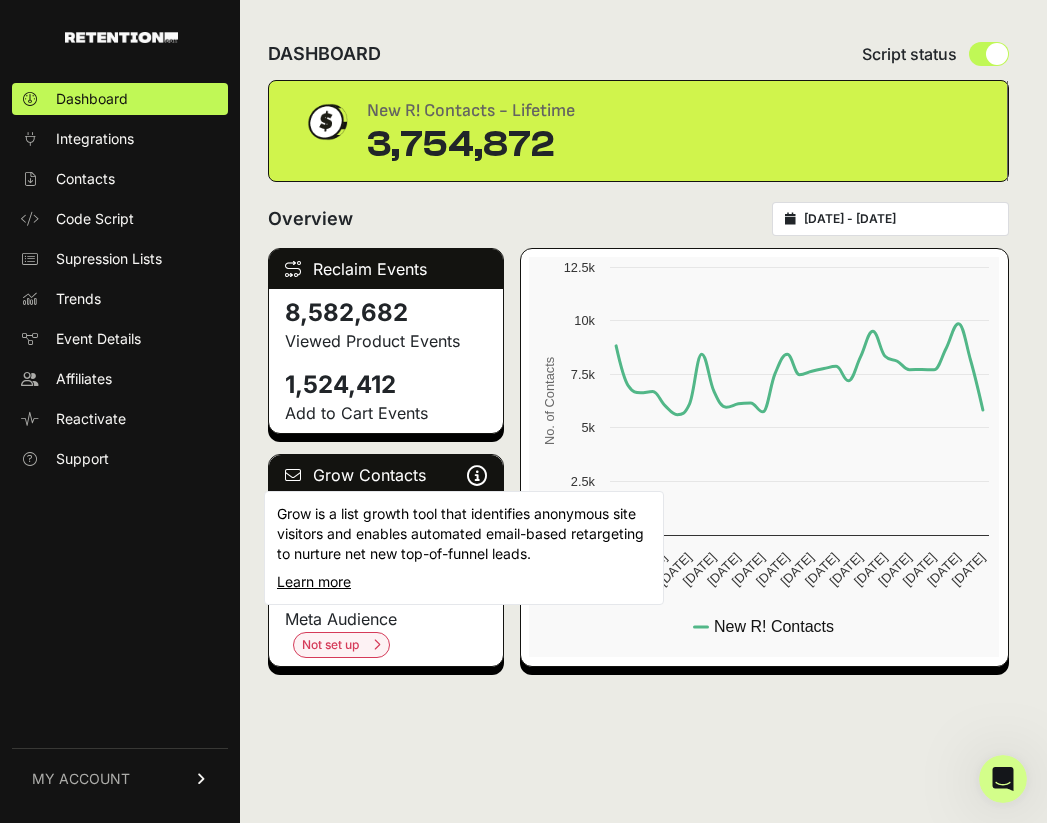 click at bounding box center [477, 475] 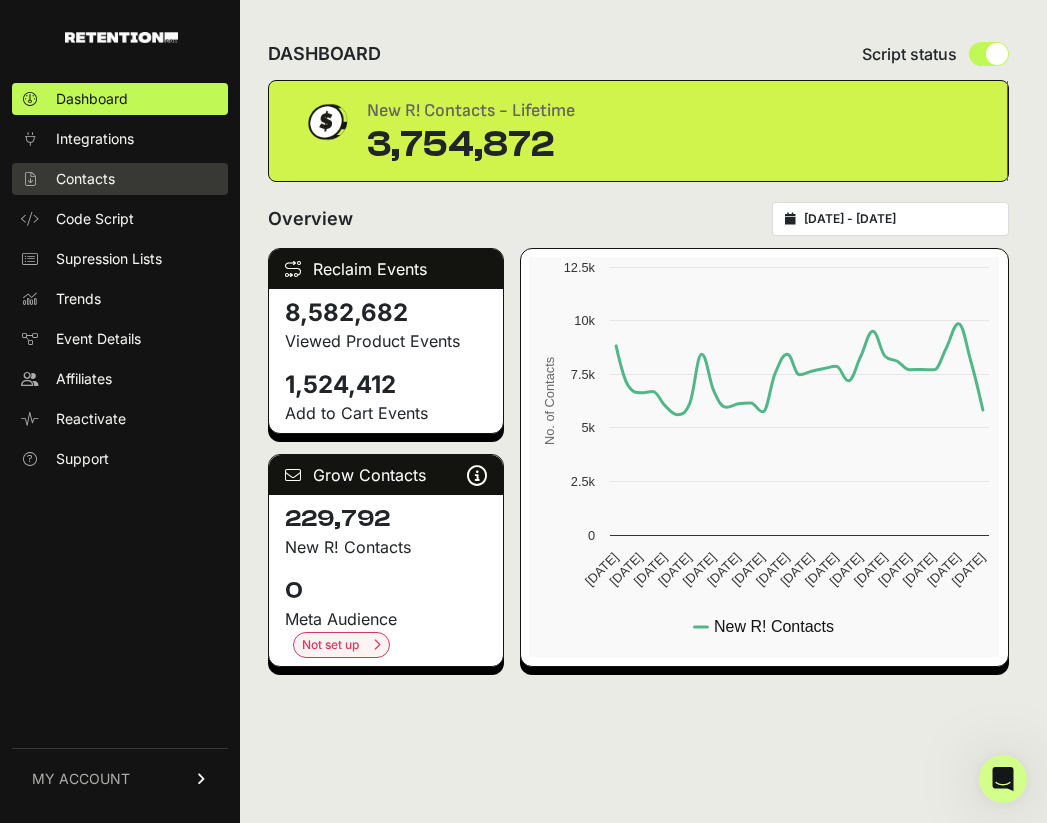 click on "Contacts" at bounding box center (85, 179) 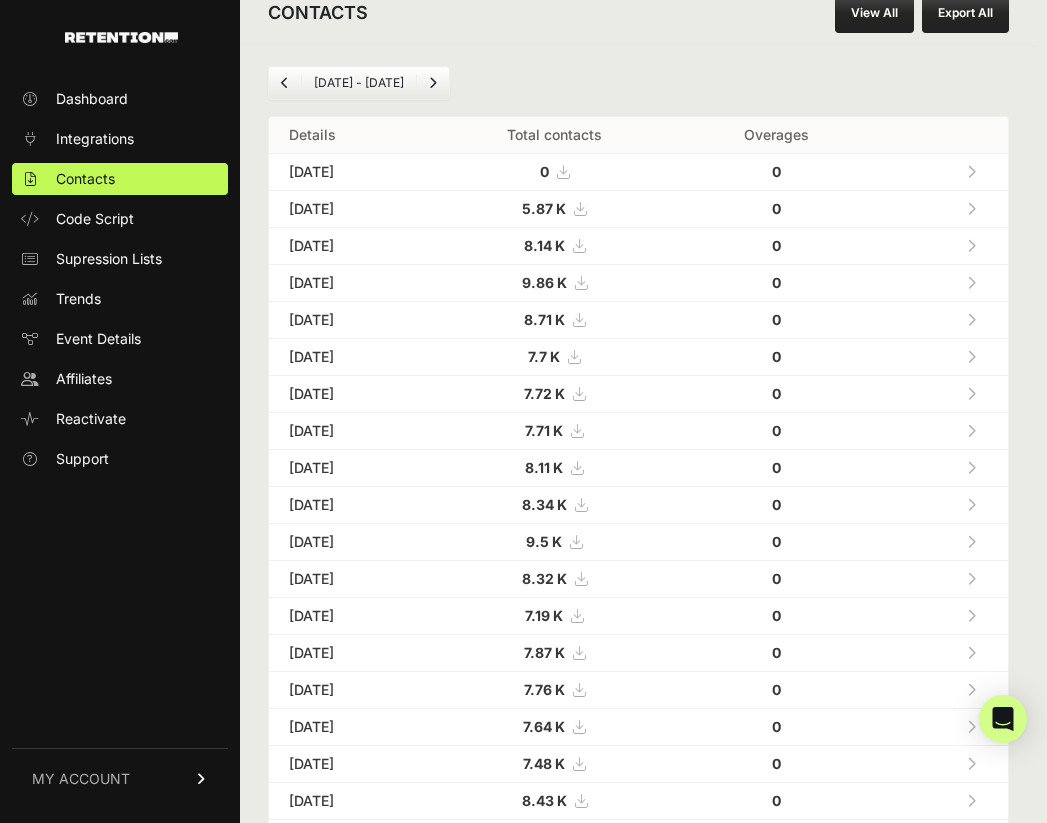 scroll, scrollTop: 0, scrollLeft: 0, axis: both 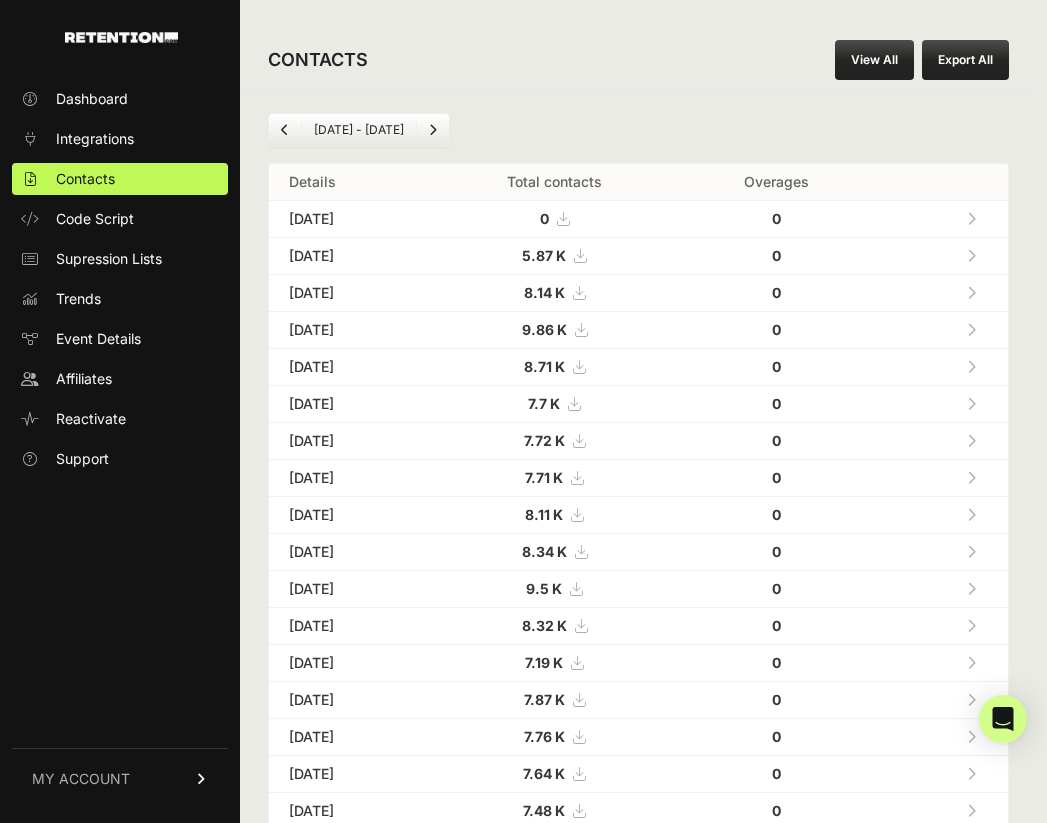 click on "MY ACCOUNT" at bounding box center (120, 778) 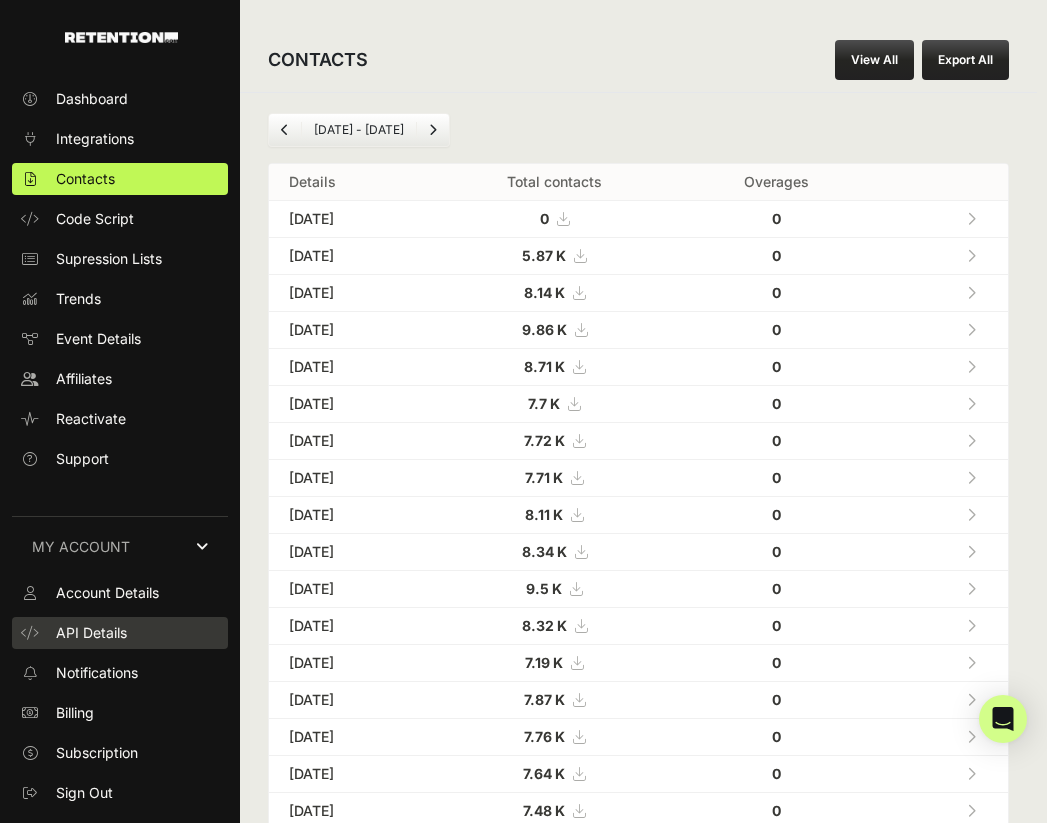 click on "API Details" at bounding box center (91, 633) 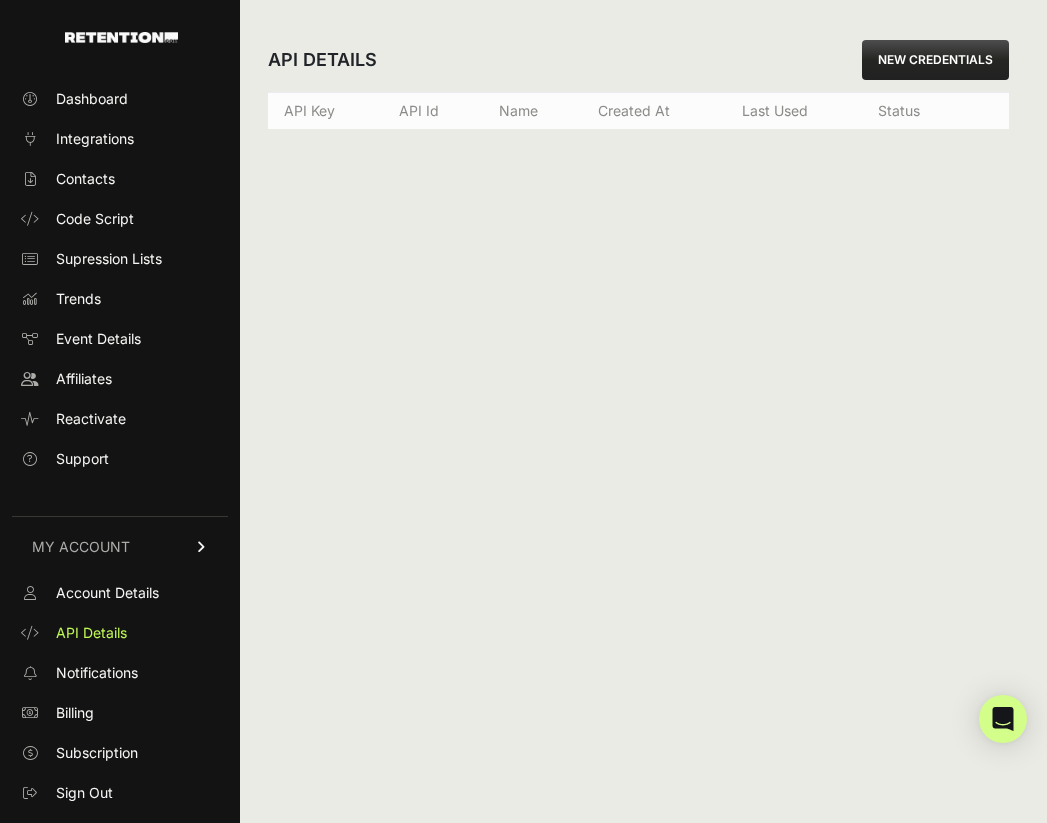 scroll, scrollTop: 0, scrollLeft: 0, axis: both 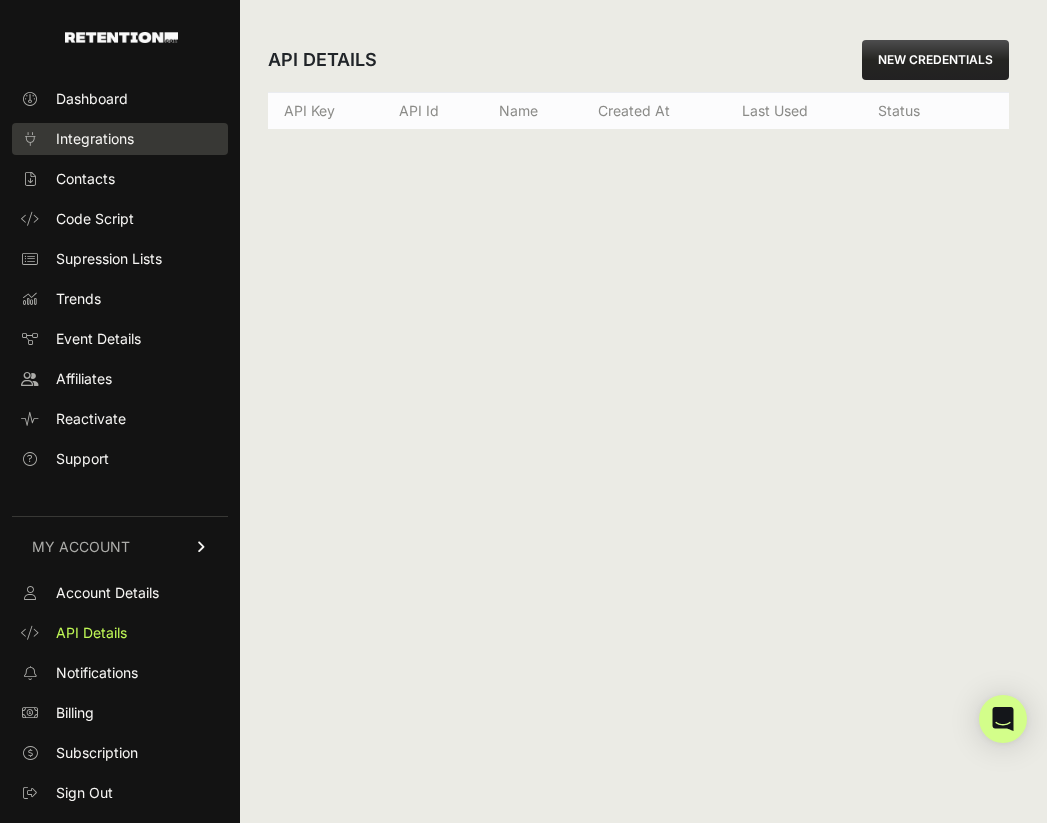 click on "Integrations" at bounding box center (95, 139) 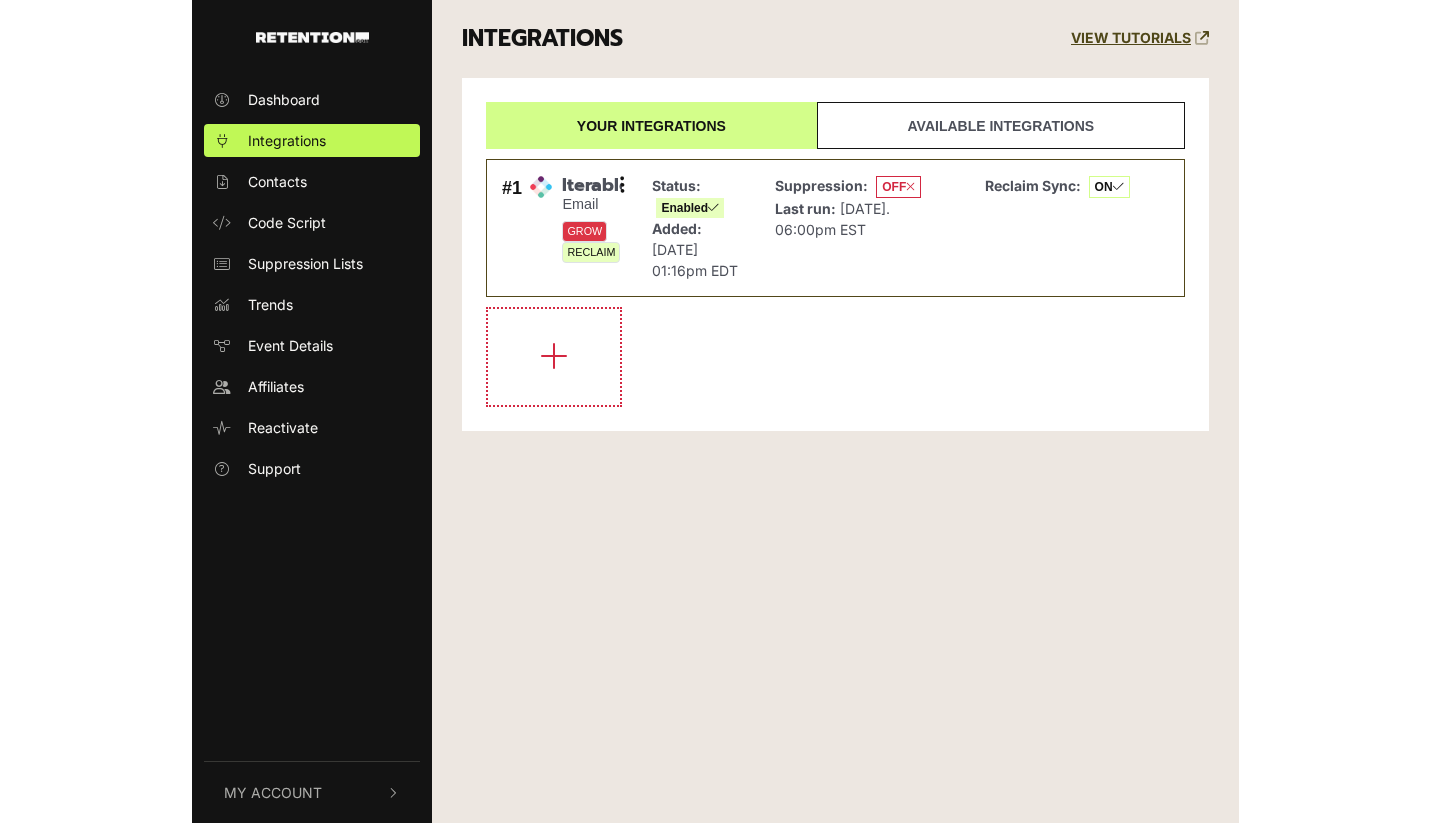 scroll, scrollTop: 0, scrollLeft: 0, axis: both 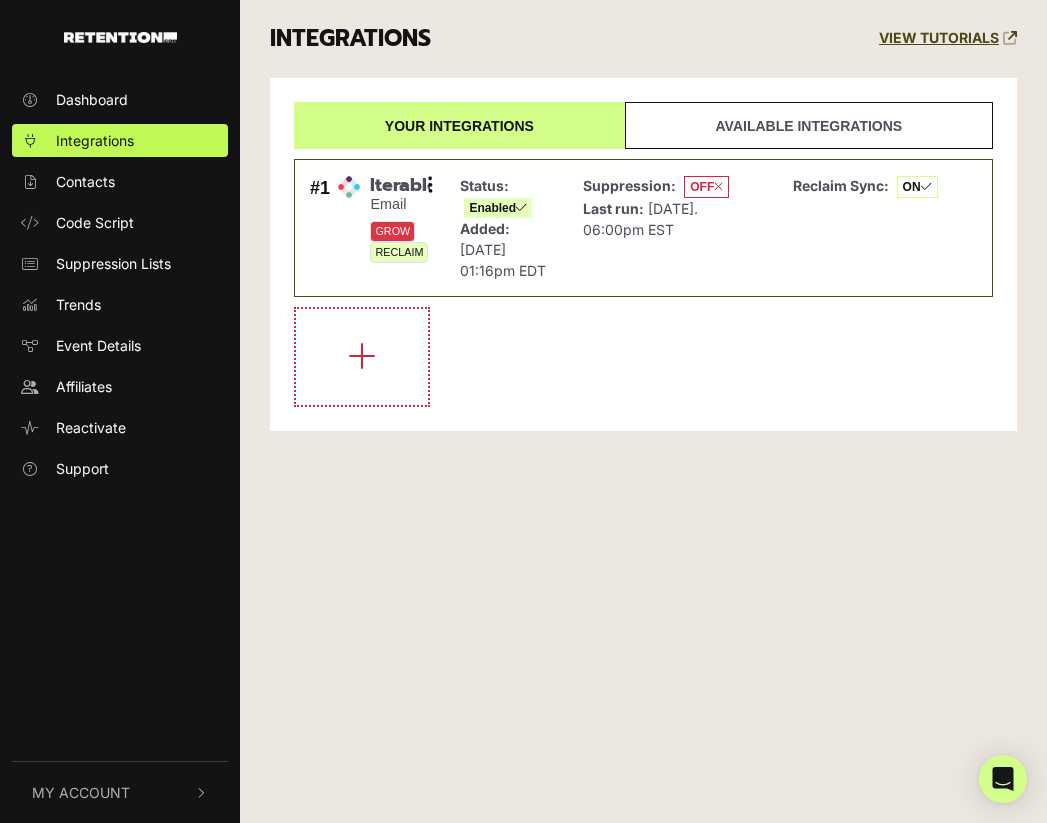 click on "INTEGRATIONS
VIEW TUTORIALS
Your integrations
Available integrations
#1
Iterable
Email
GROW
RECLAIM
Settings
Sync History
Disable
Check credentials
Remove
Status:" at bounding box center [643, 230] 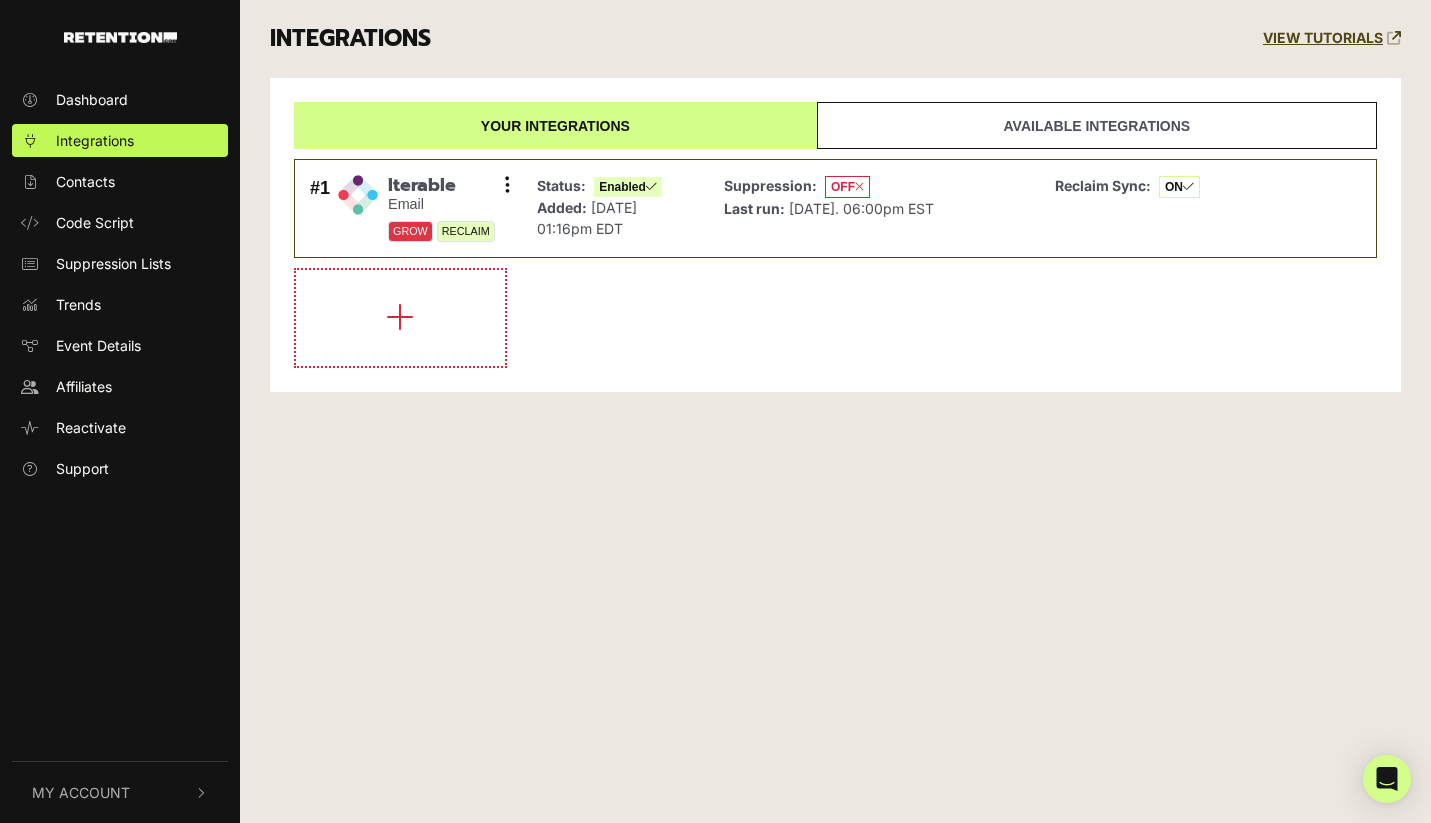 click on "Available integrations" at bounding box center [1097, 125] 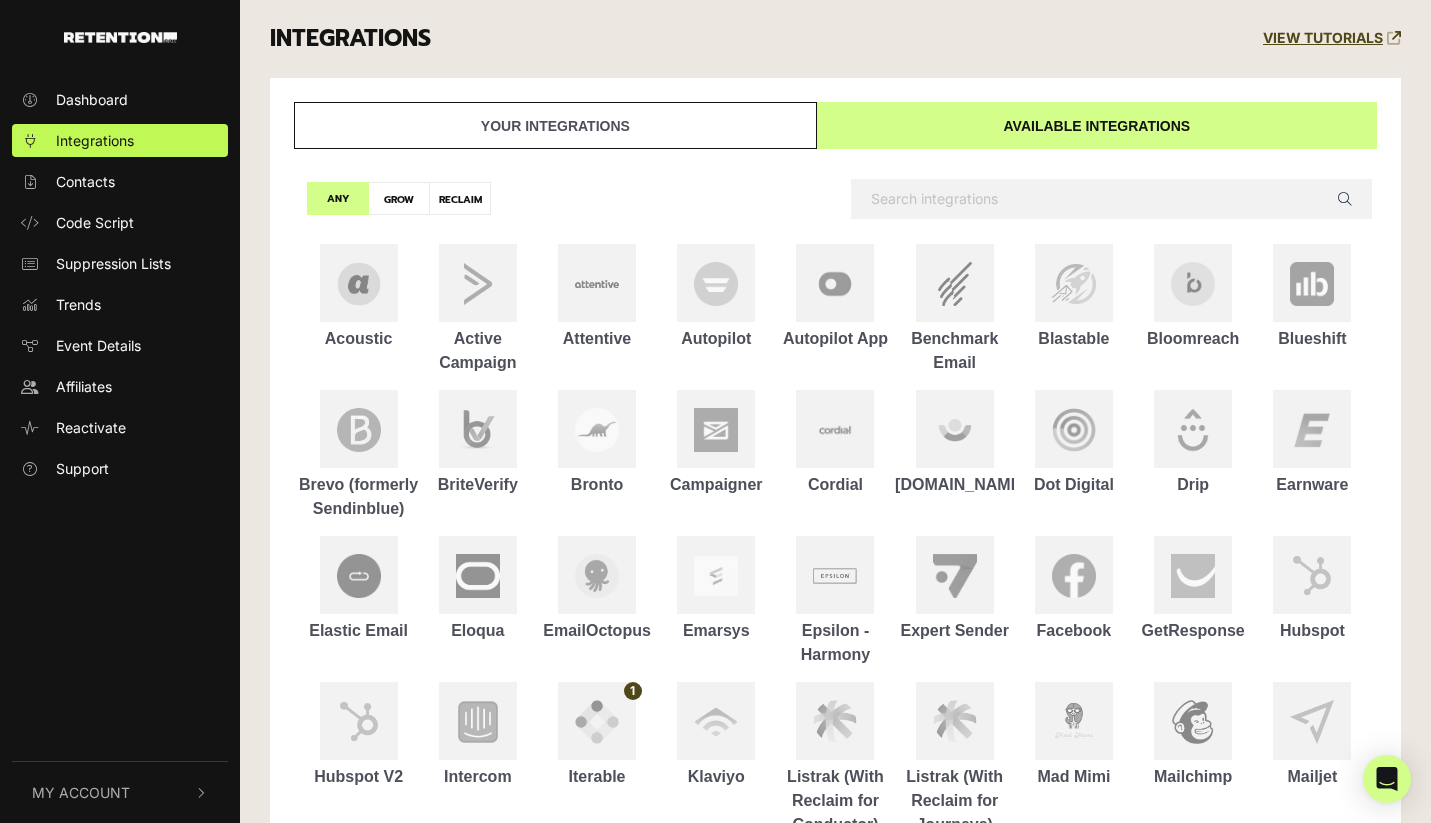click on "Your integrations" at bounding box center [555, 125] 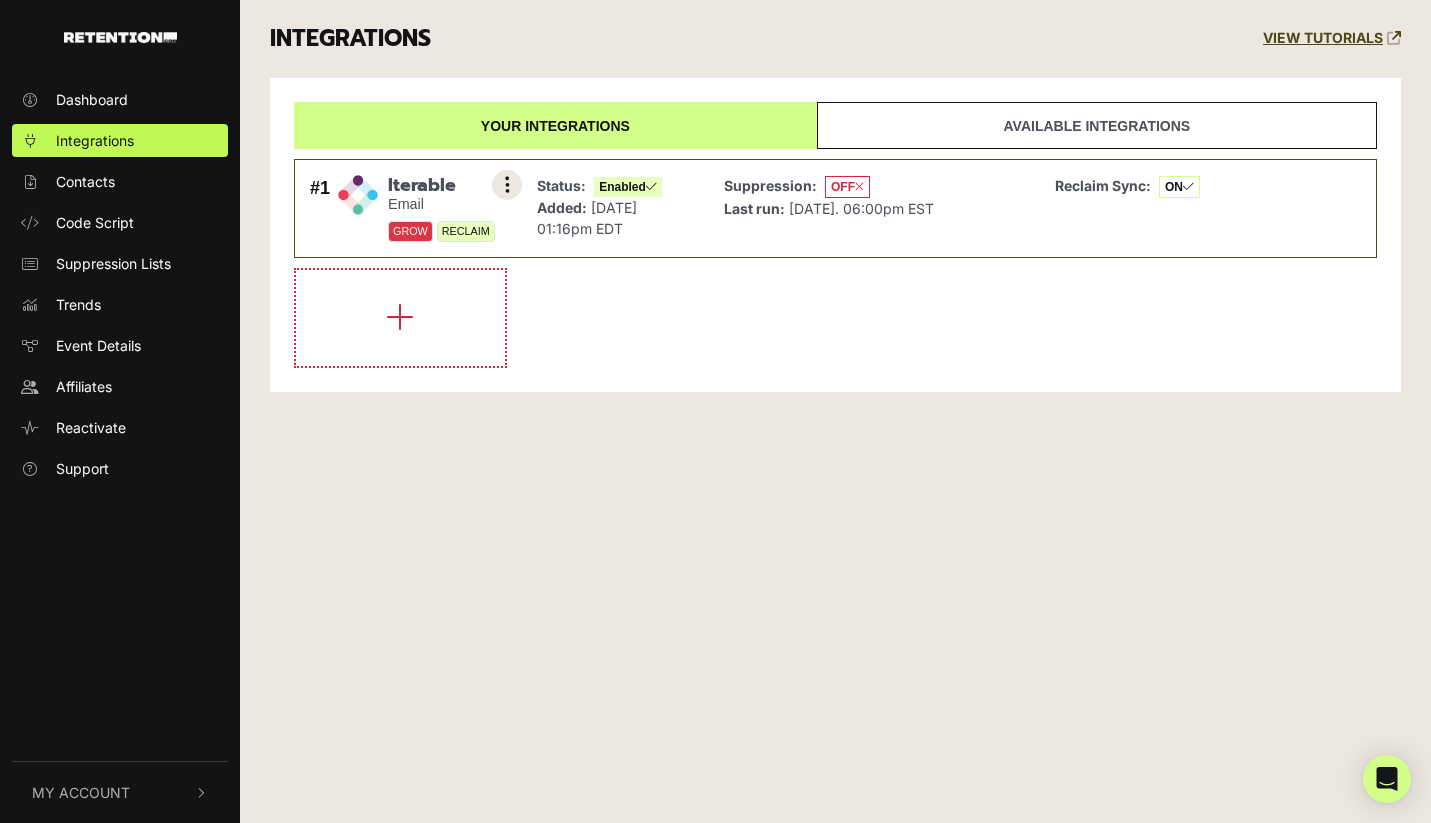 click at bounding box center (507, 185) 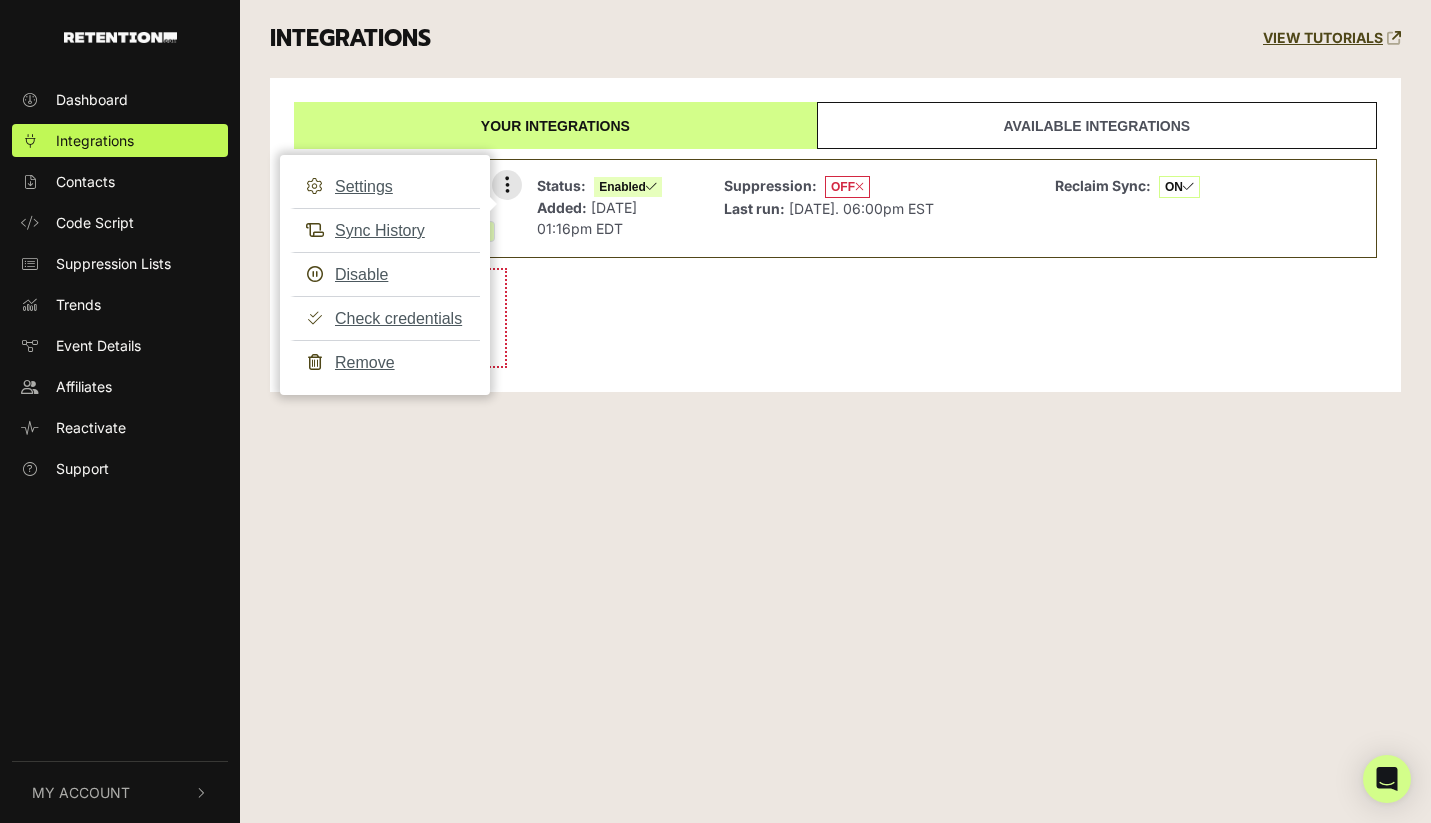 click on "Added:" at bounding box center [562, 207] 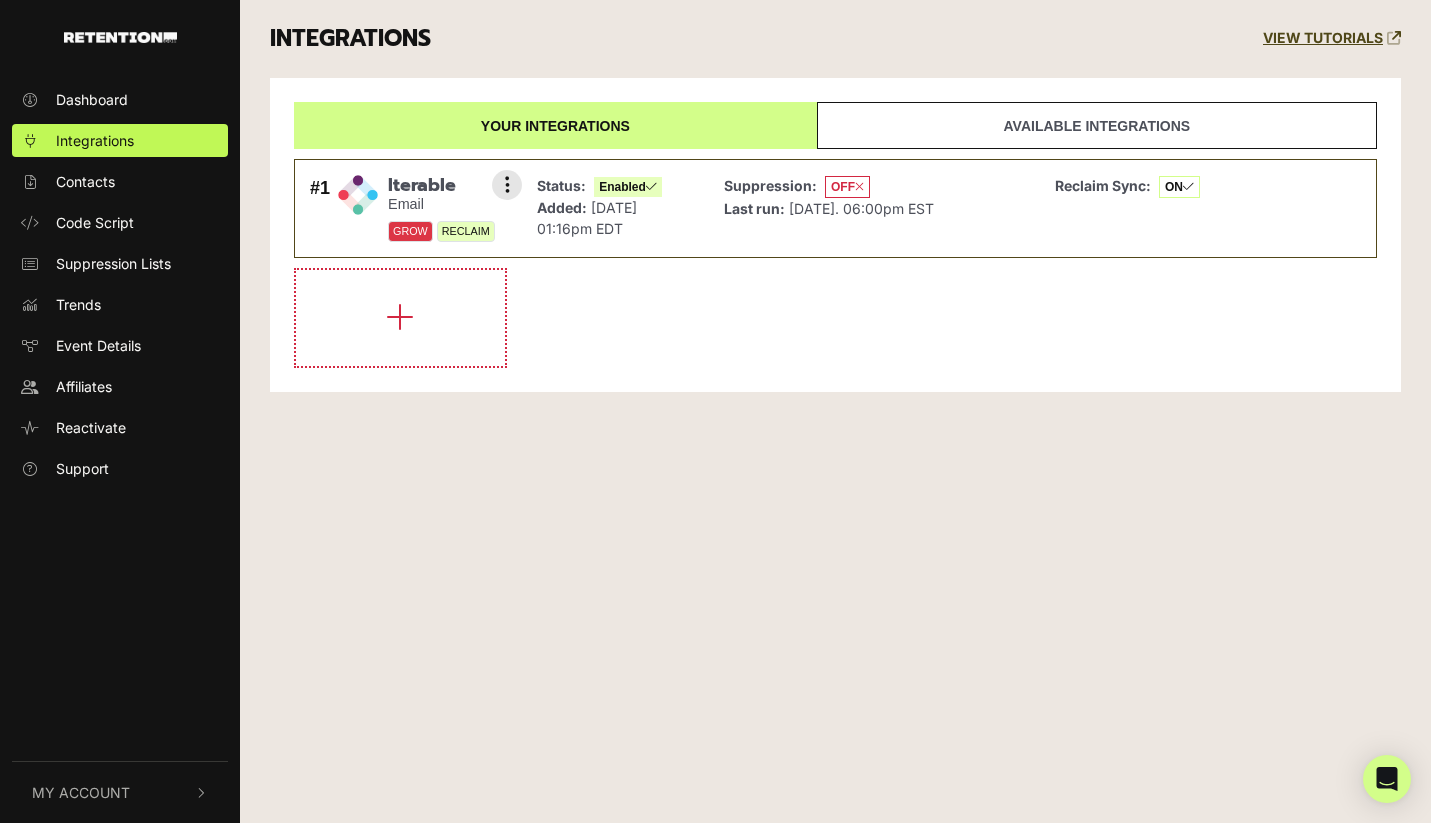 click on "RECLAIM" at bounding box center (466, 231) 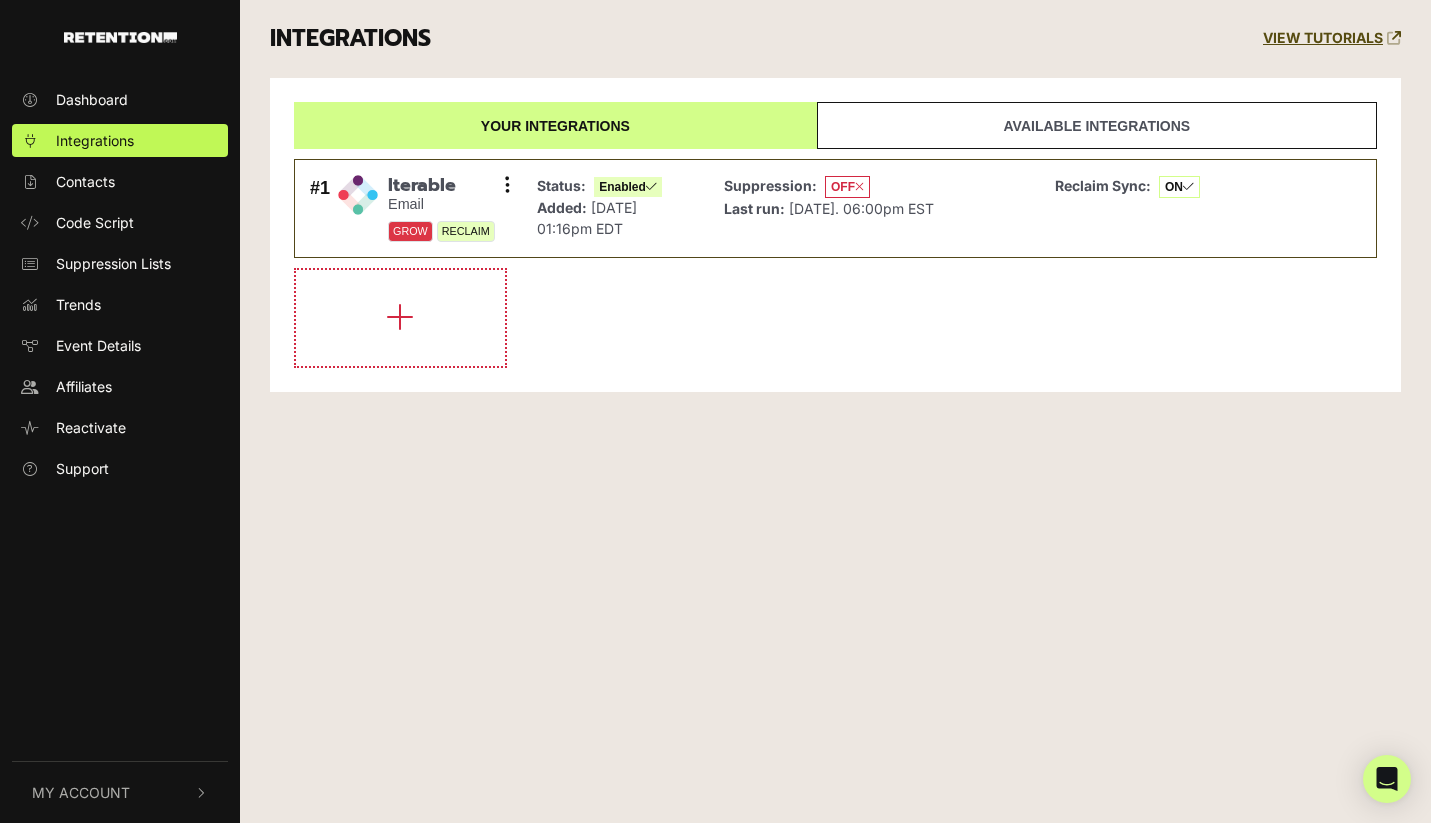 click on "VIEW TUTORIALS" at bounding box center [1332, 38] 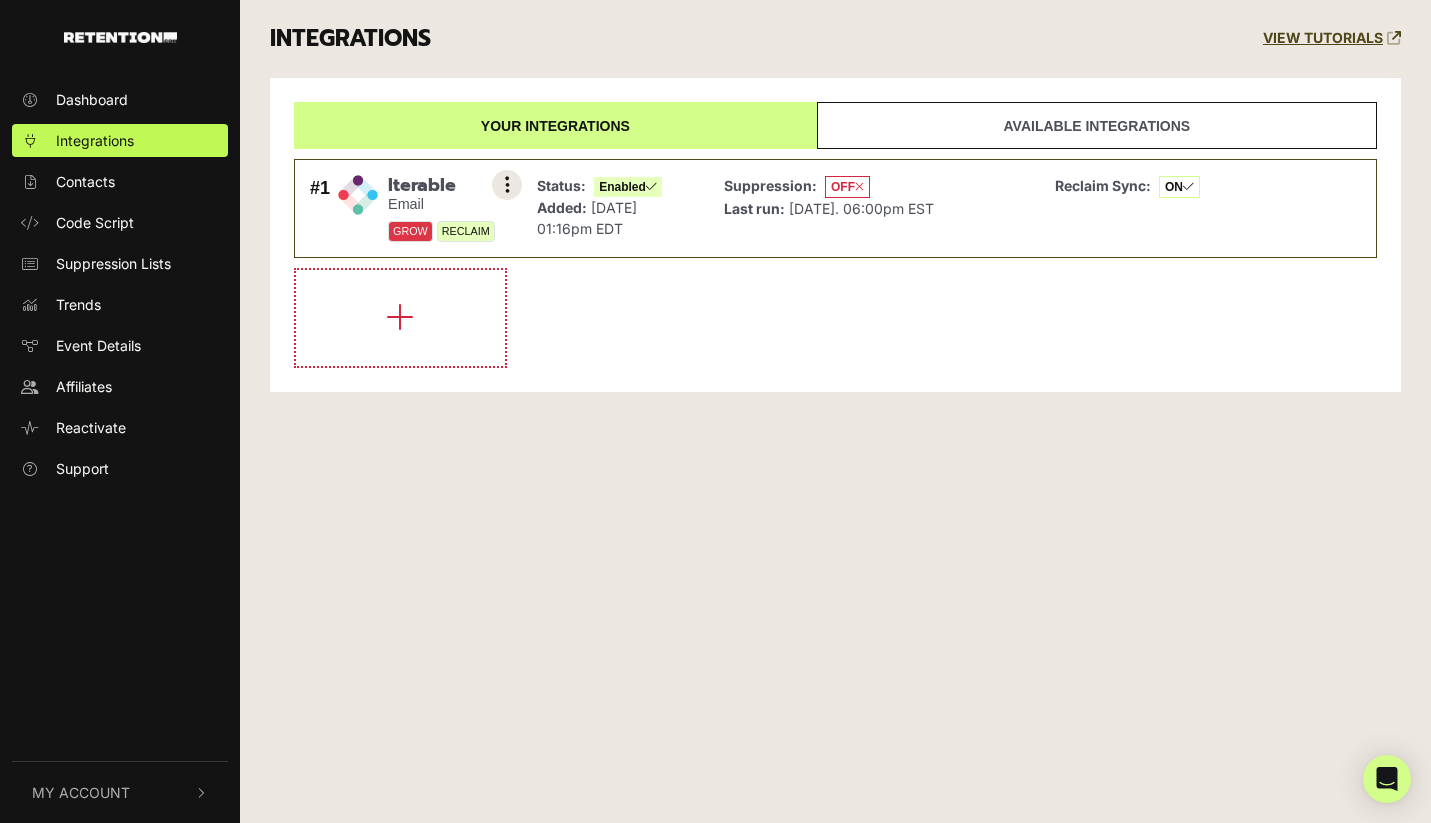 click at bounding box center (507, 185) 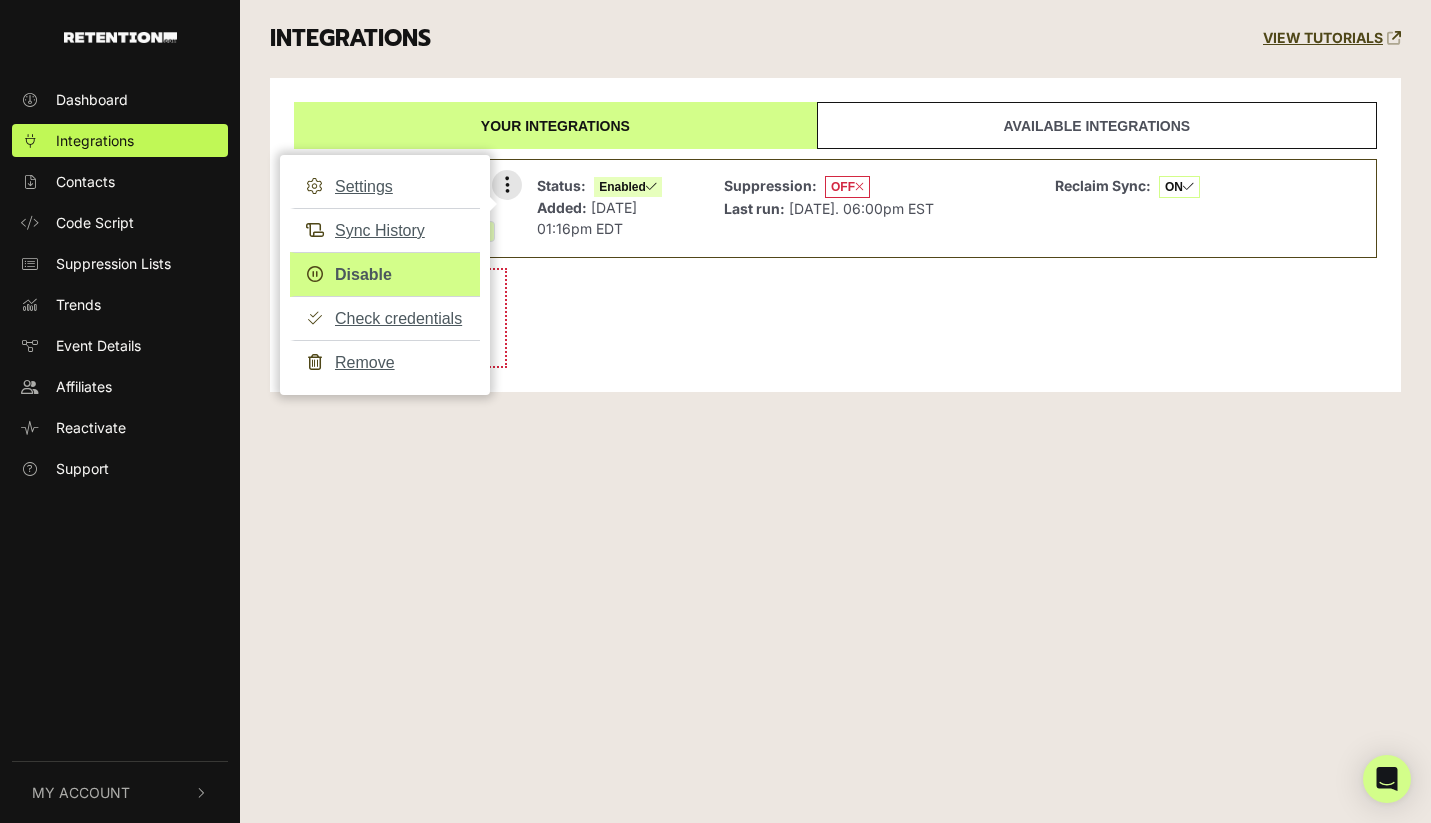 click on "Disable" at bounding box center [385, 274] 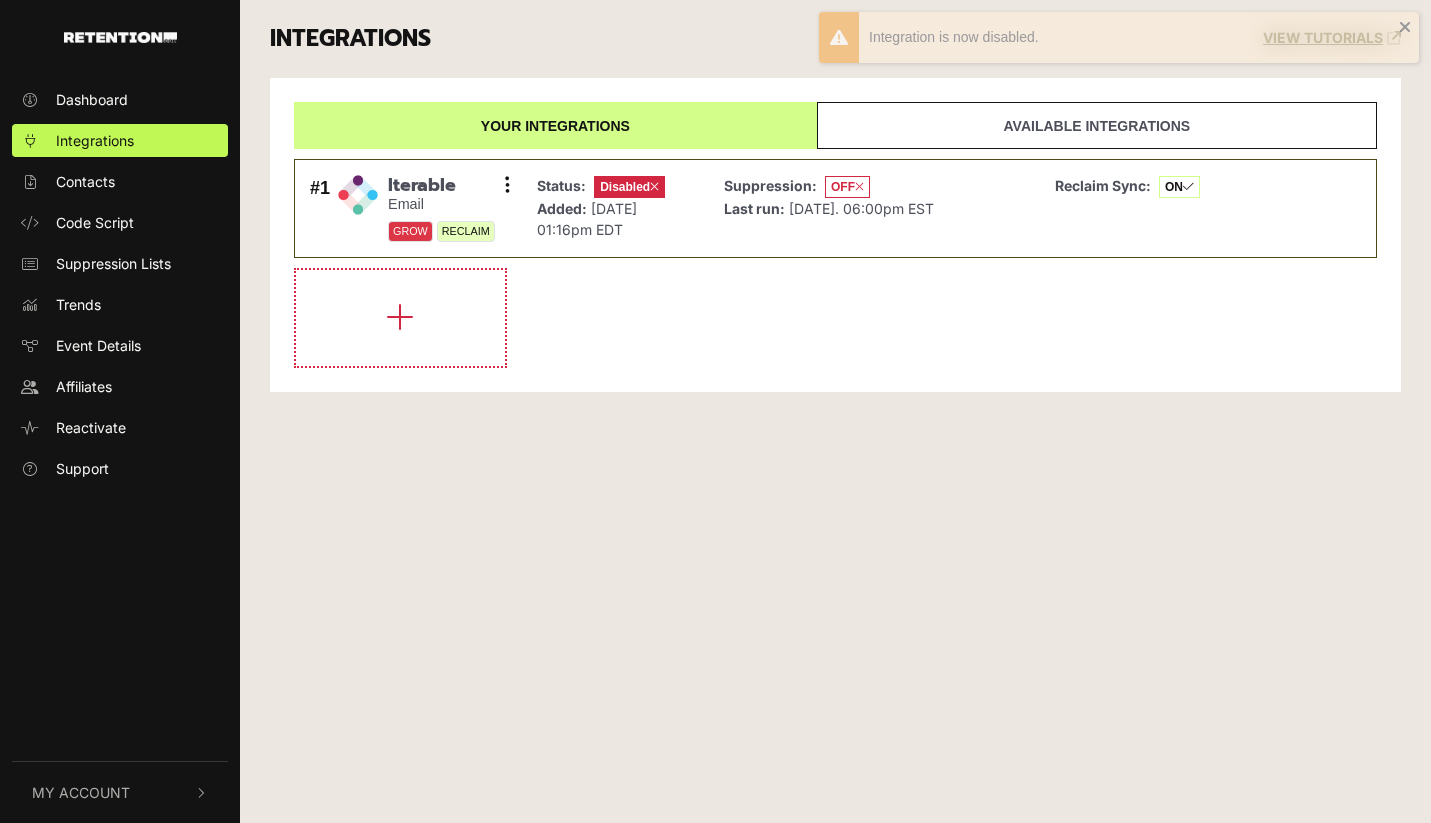 scroll, scrollTop: 0, scrollLeft: 0, axis: both 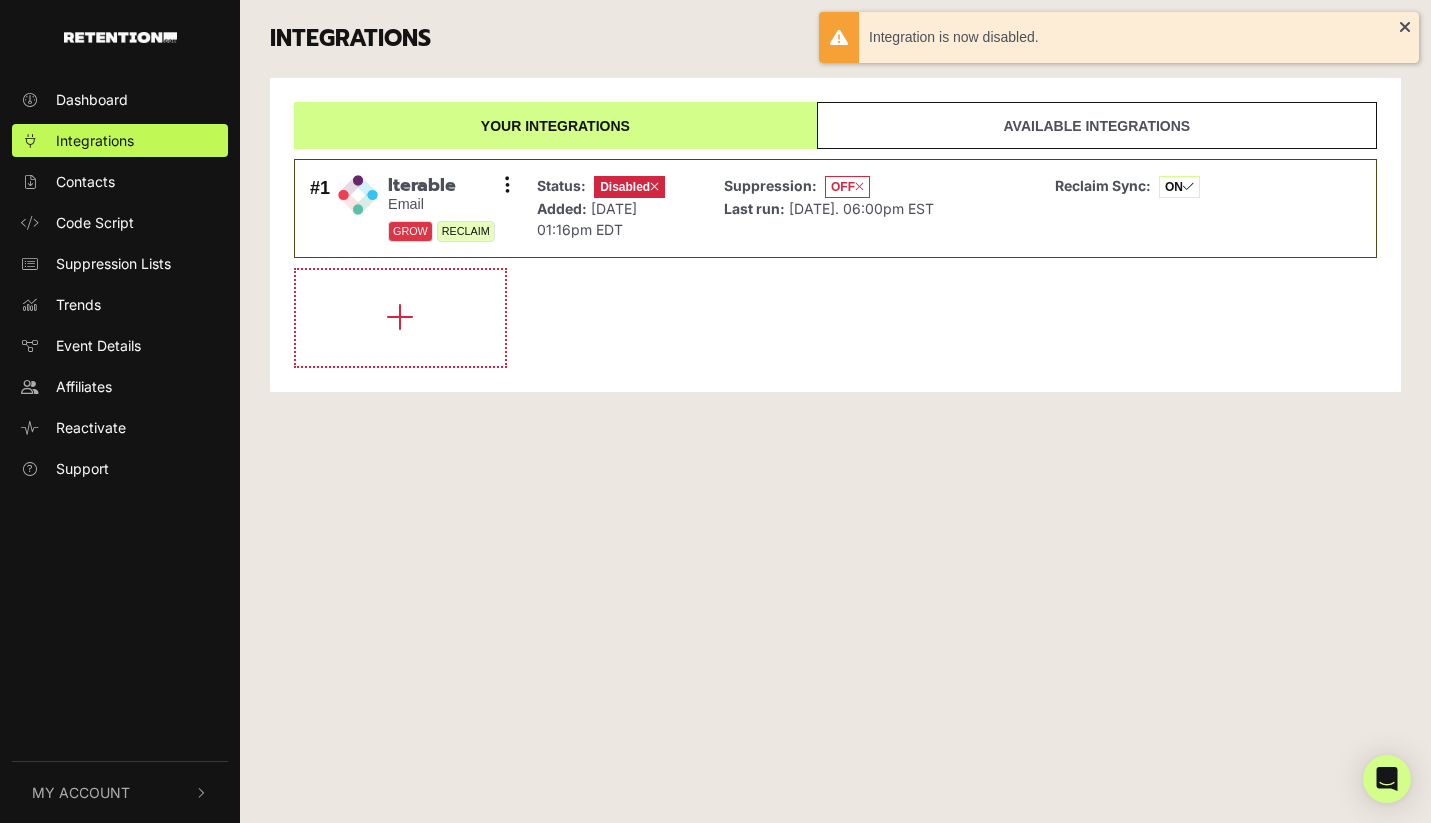 click at bounding box center [835, 318] 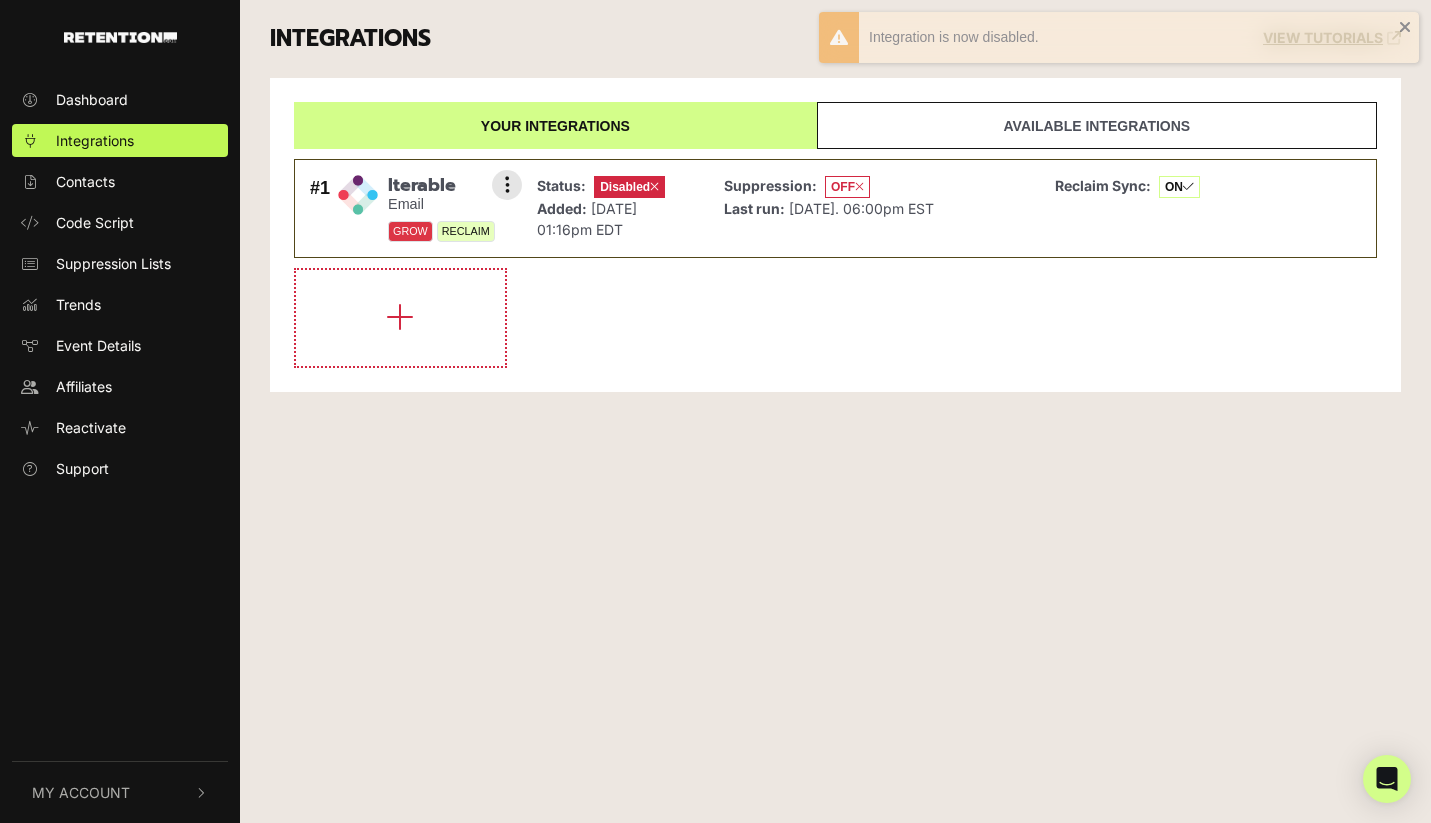 click at bounding box center [859, 187] 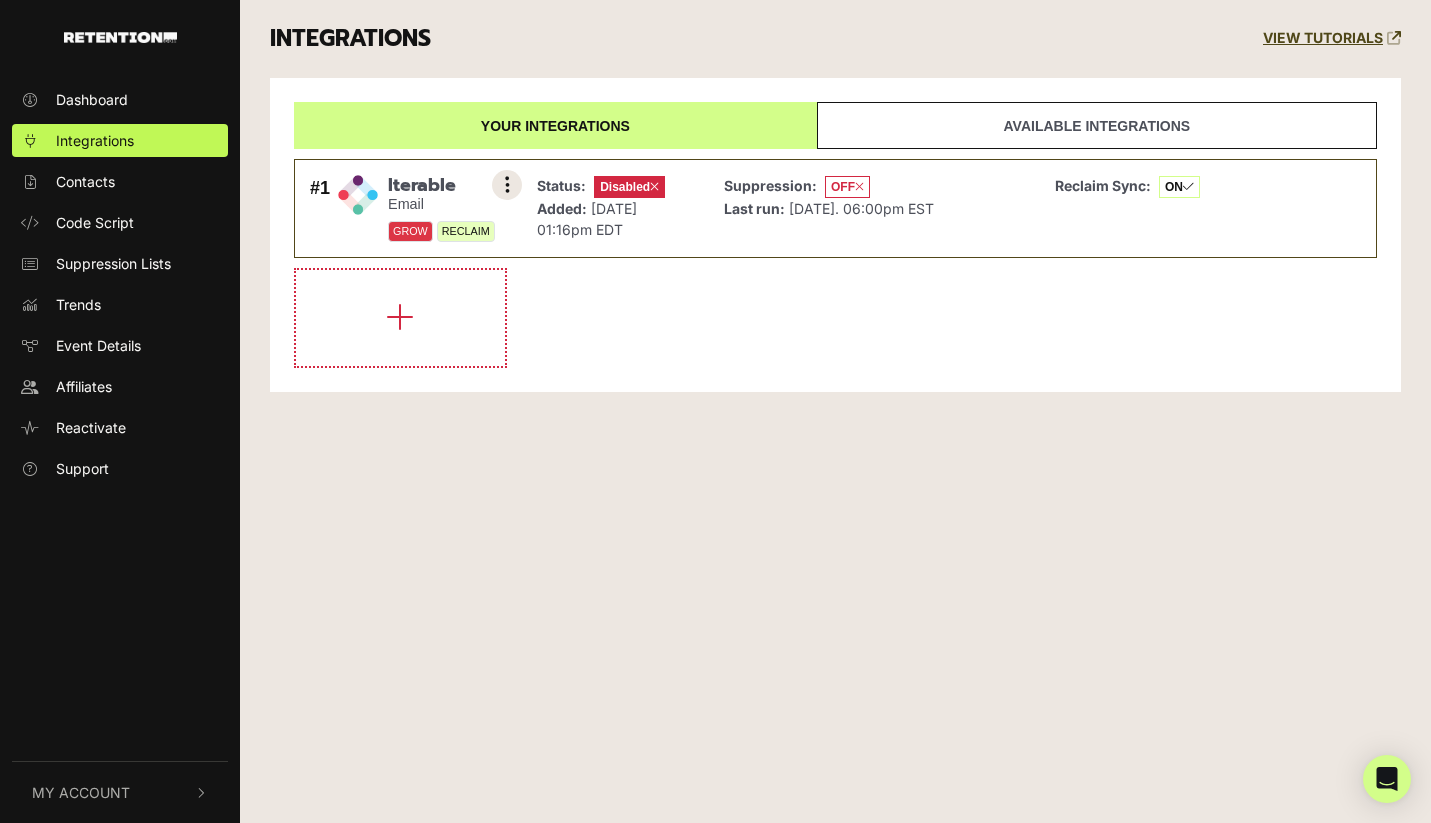 click at bounding box center (507, 185) 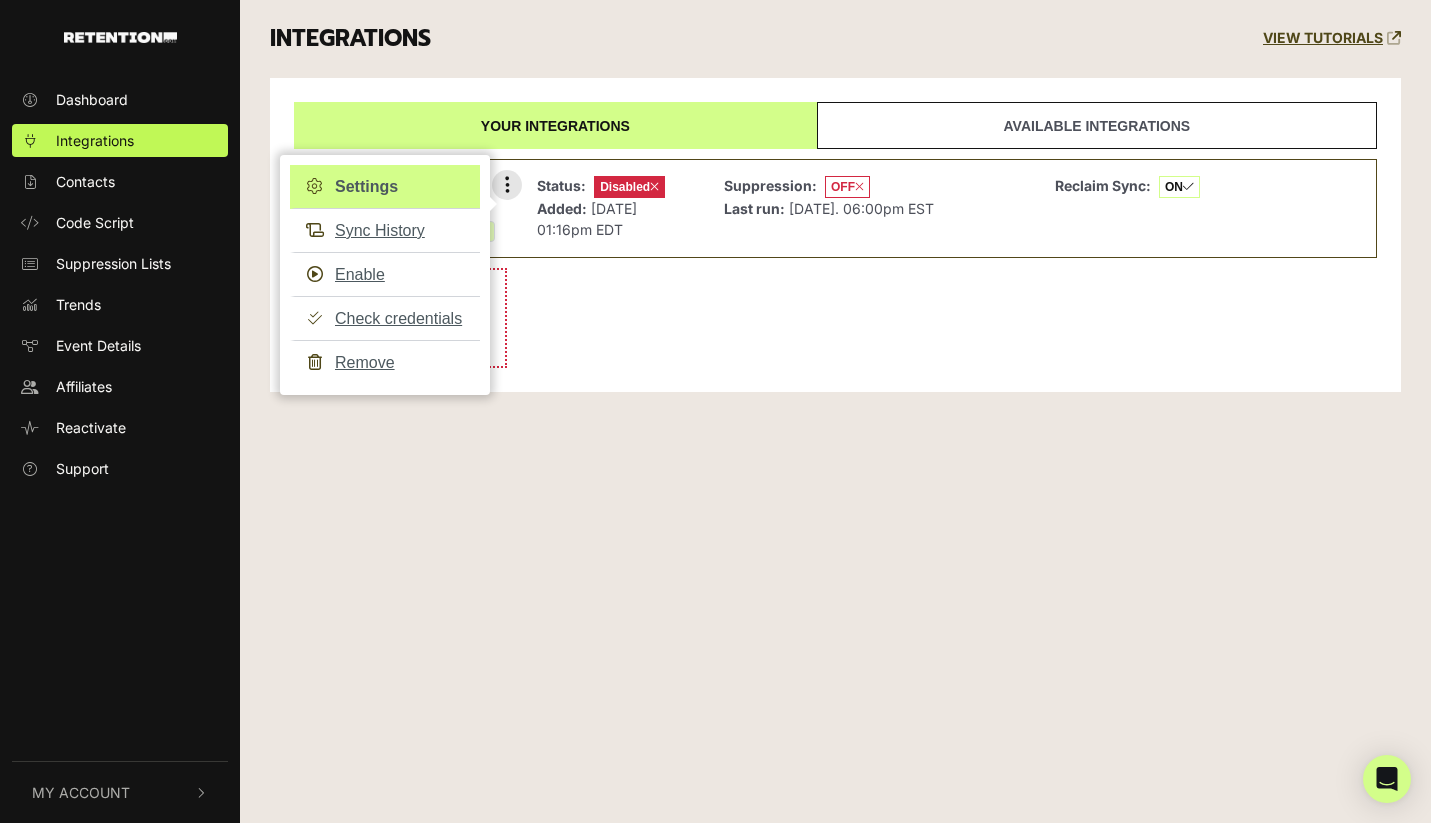 click on "Settings" at bounding box center (385, 187) 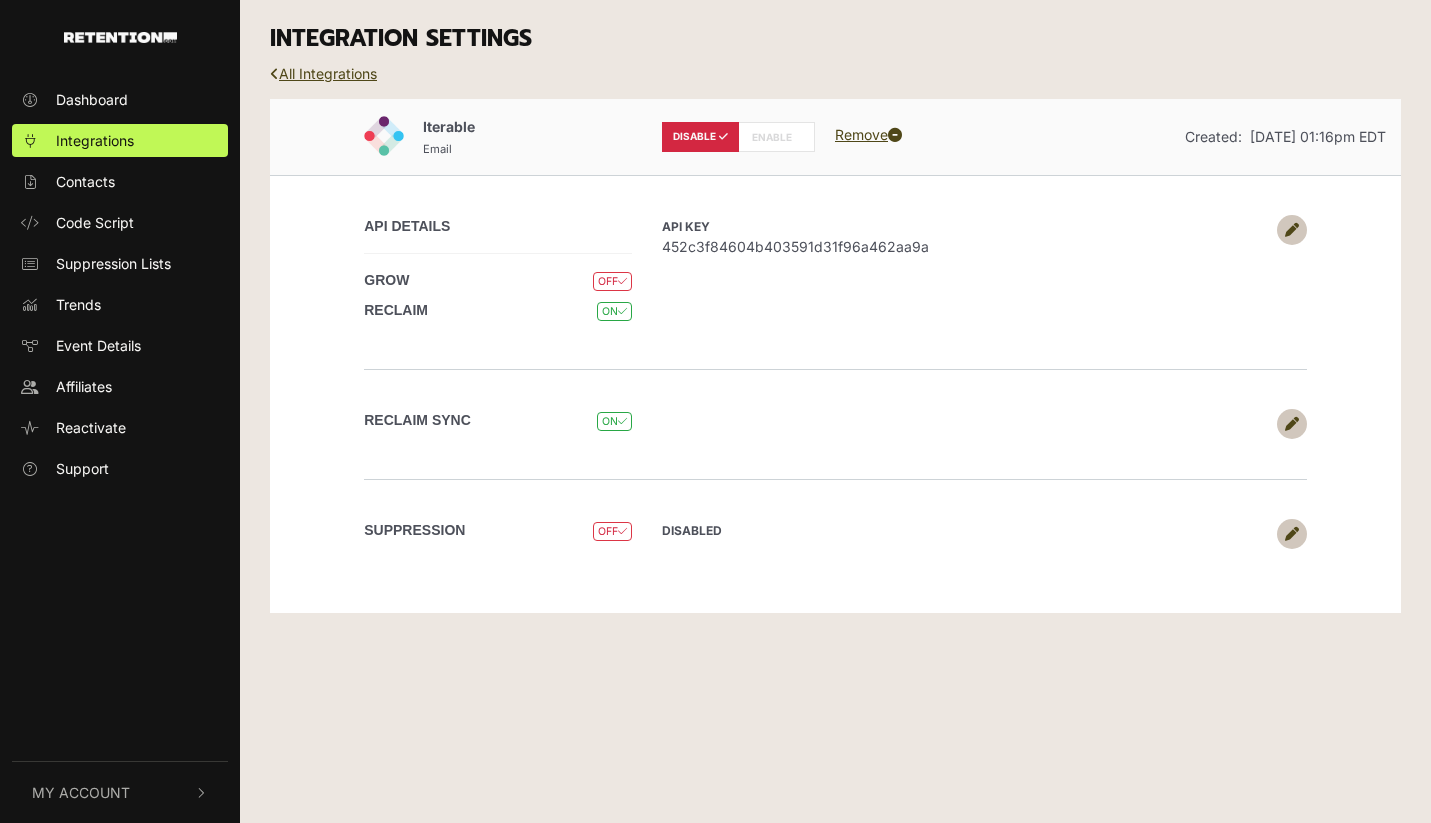 scroll, scrollTop: 0, scrollLeft: 0, axis: both 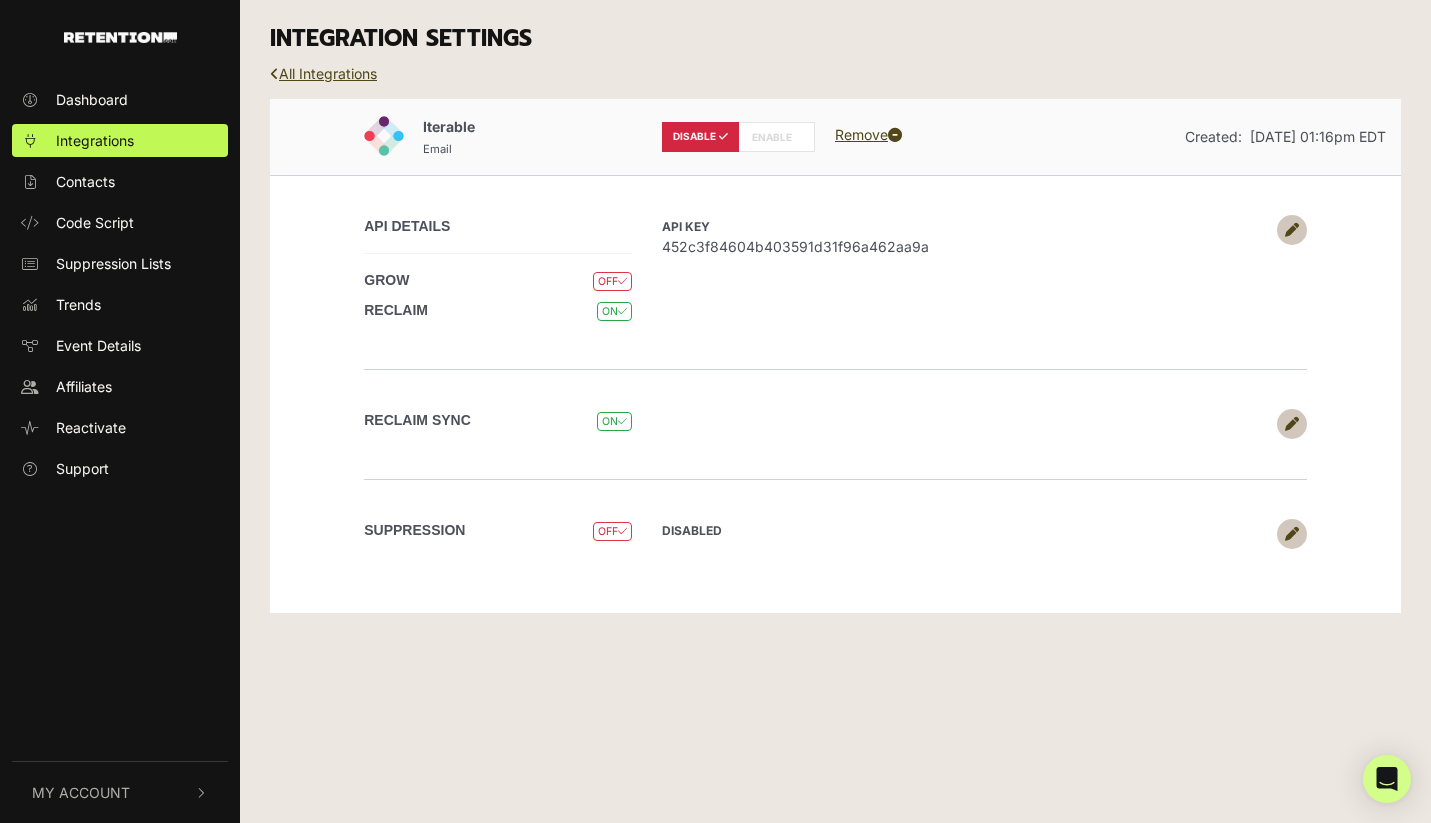 click at bounding box center [1292, 424] 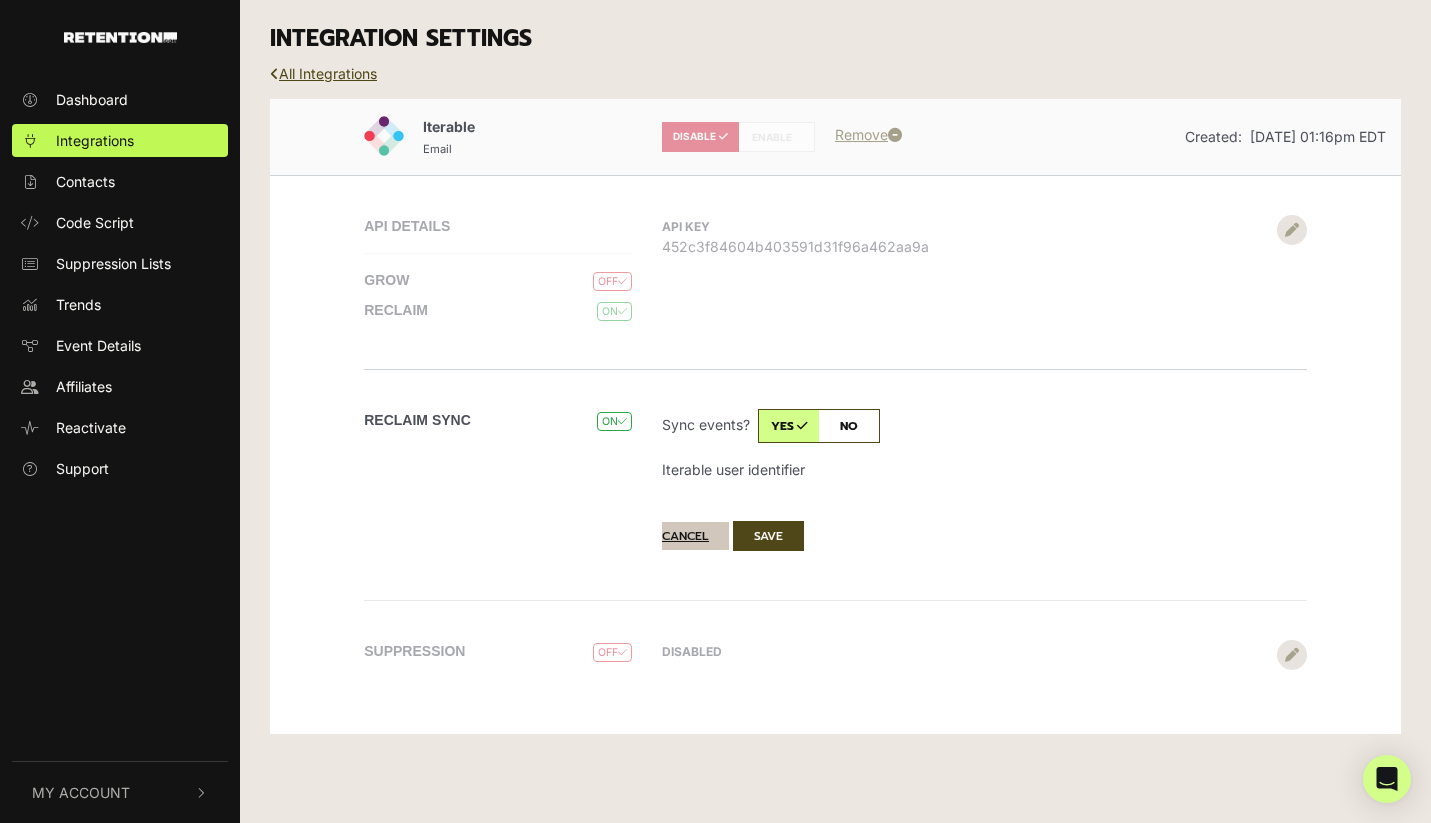click on "Cancel" at bounding box center (695, 536) 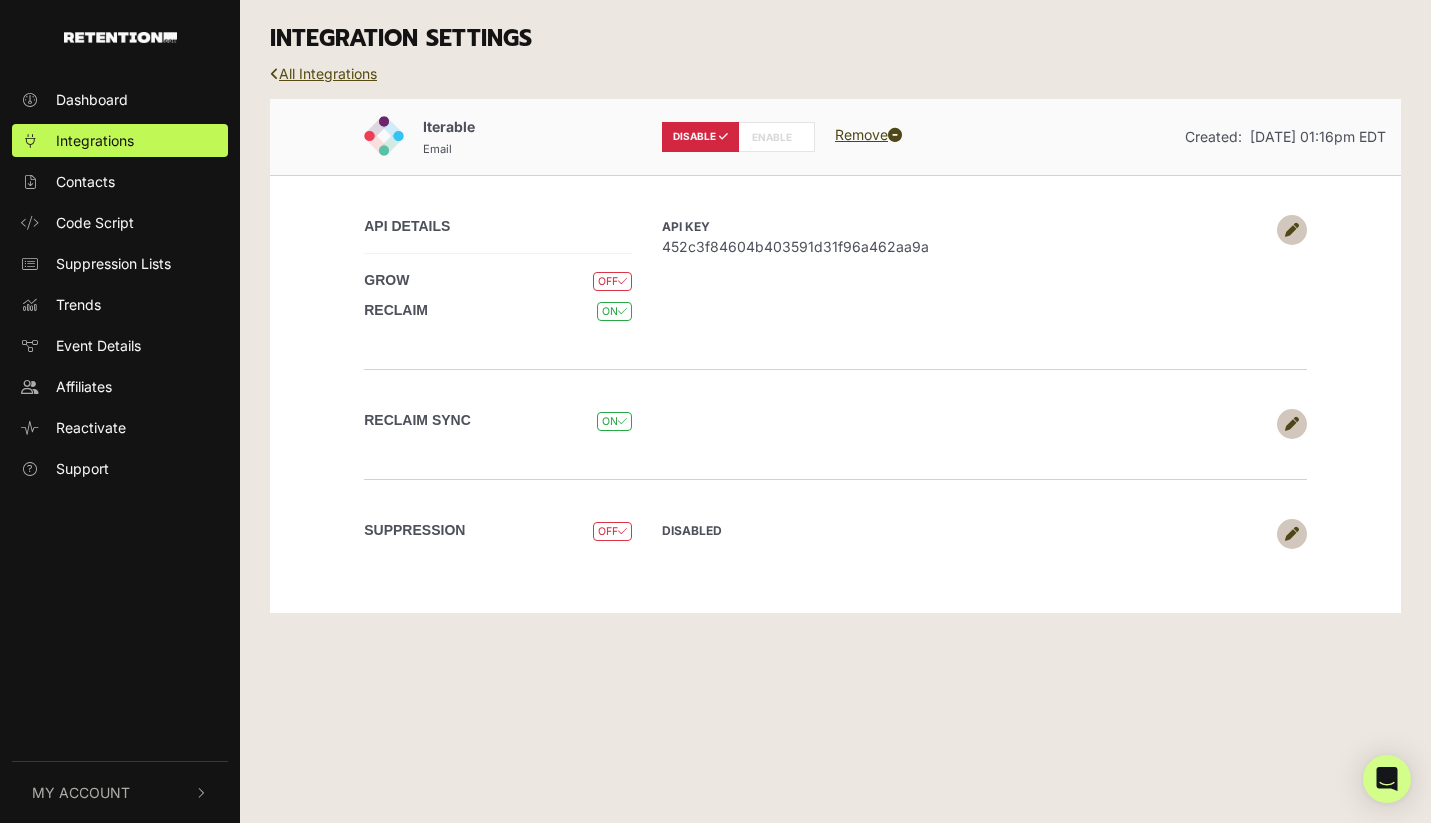 click on "All Integrations" at bounding box center (323, 73) 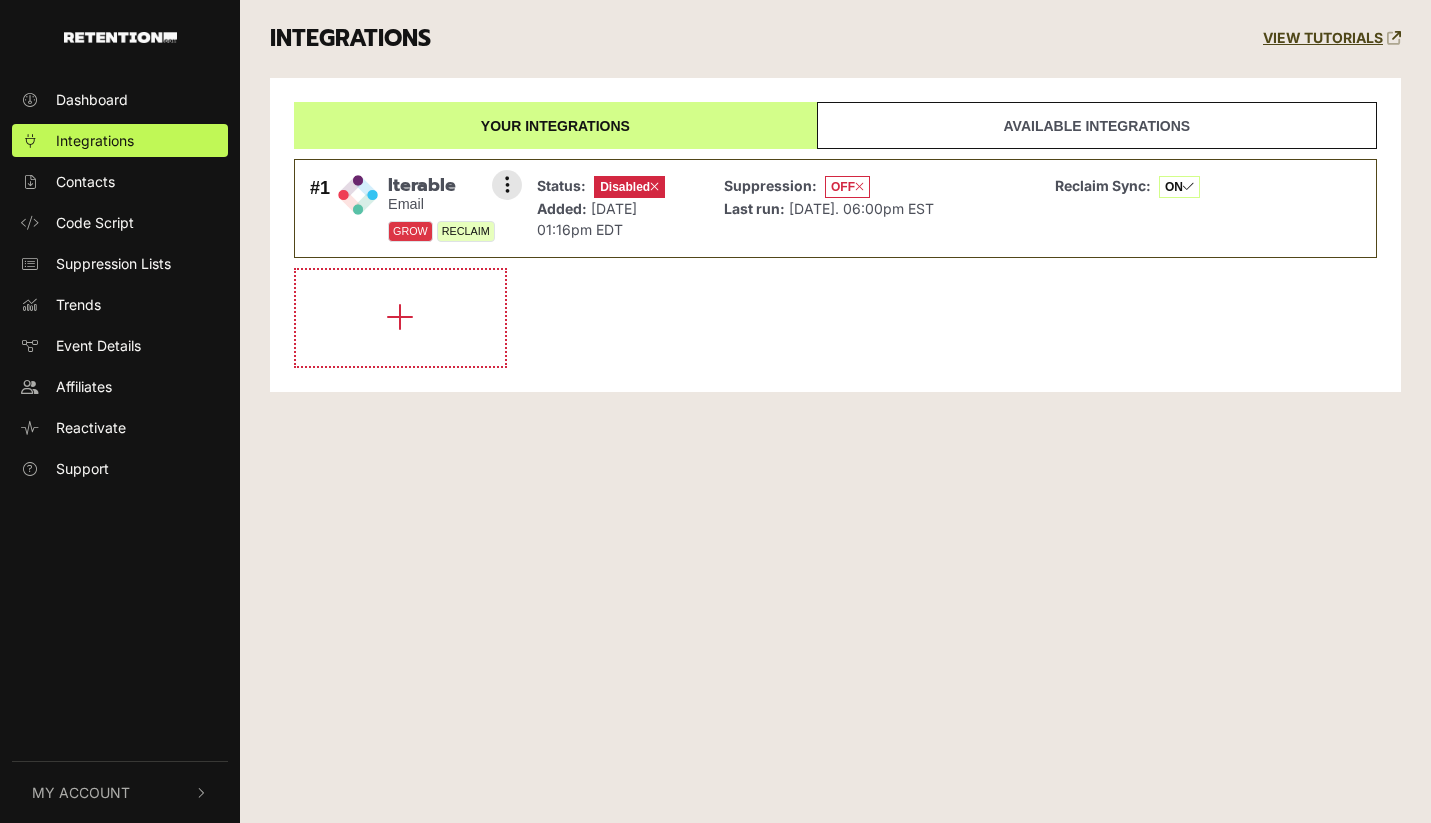 scroll, scrollTop: 0, scrollLeft: 0, axis: both 